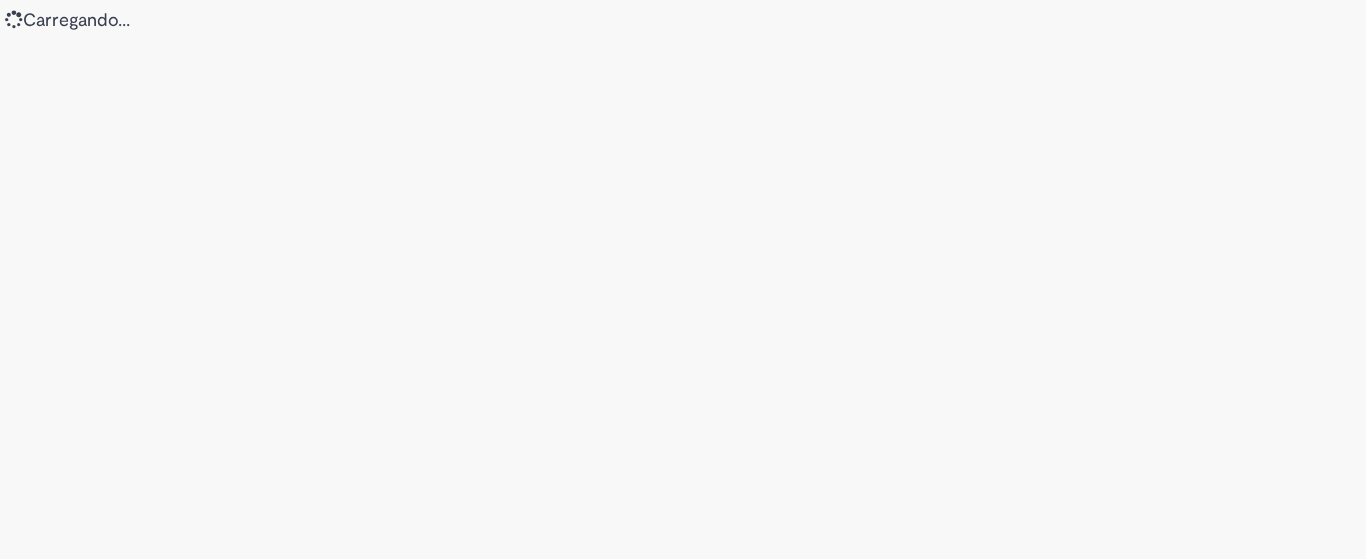 scroll, scrollTop: 0, scrollLeft: 0, axis: both 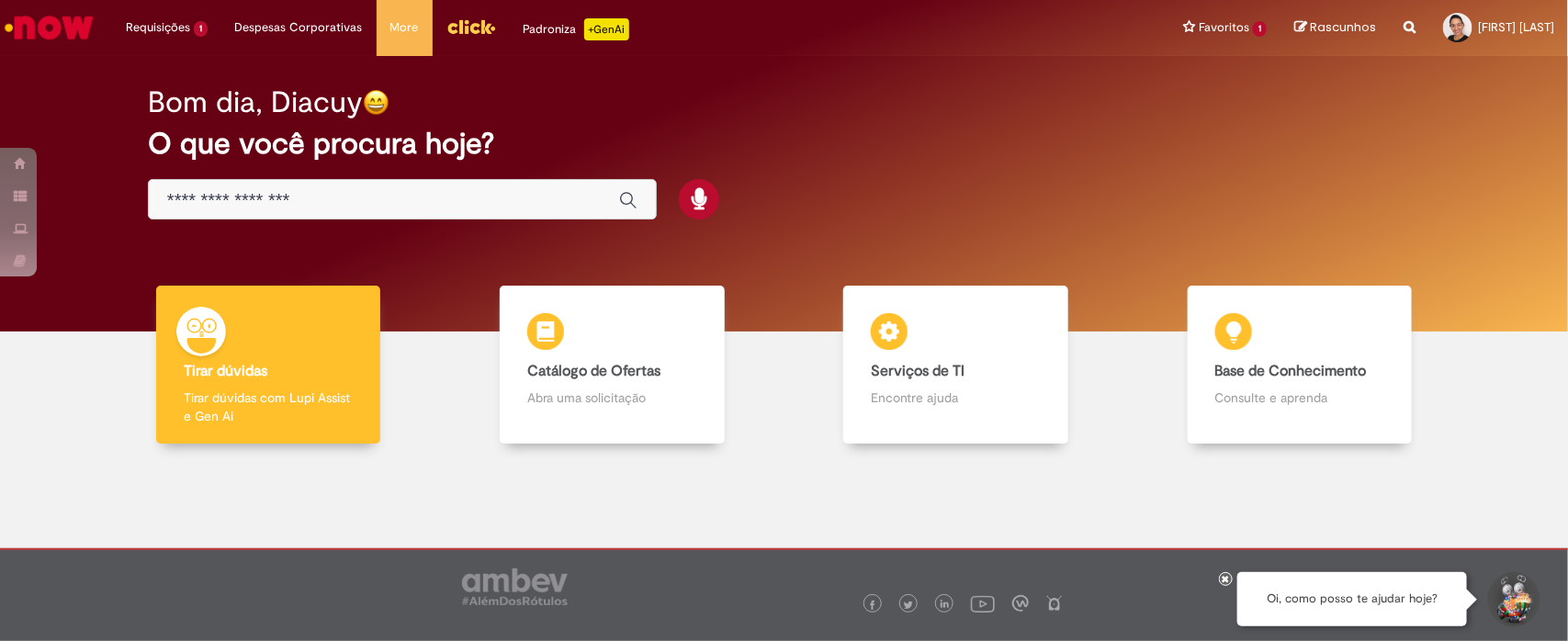 click at bounding box center [384, 200] 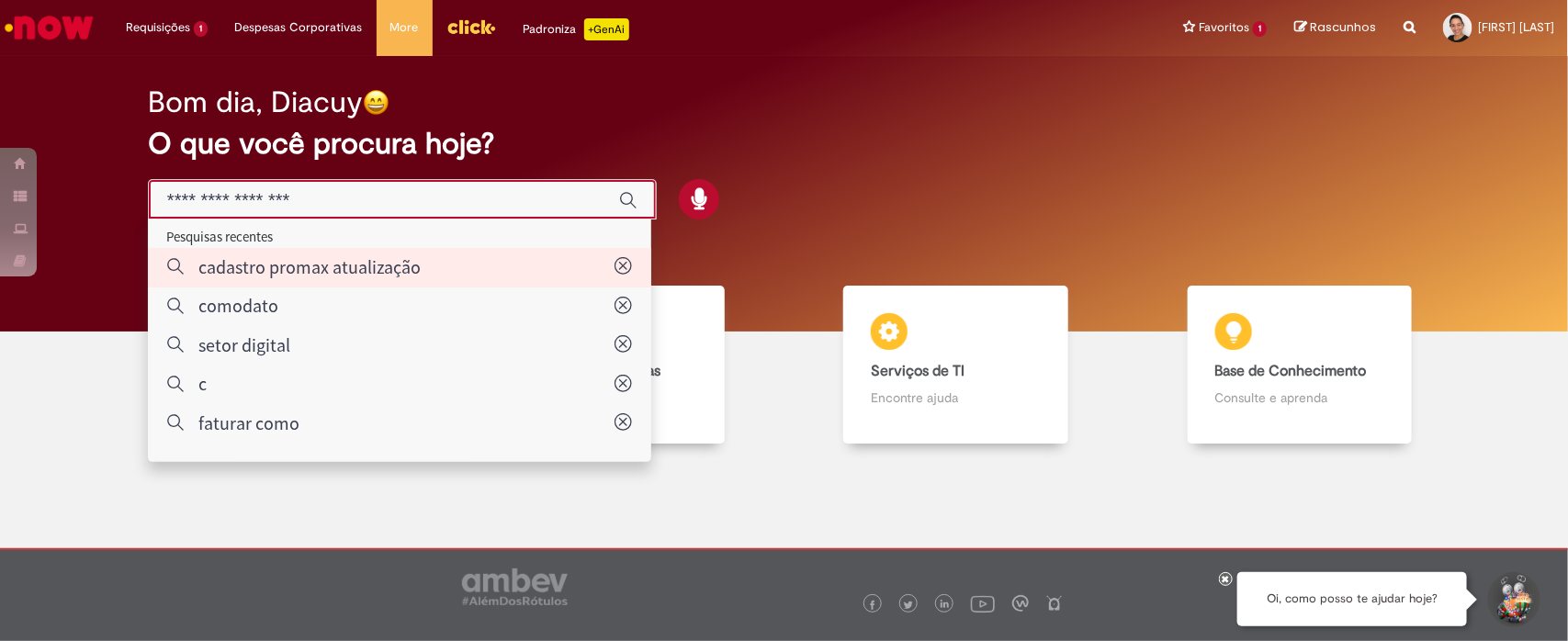 type on "**********" 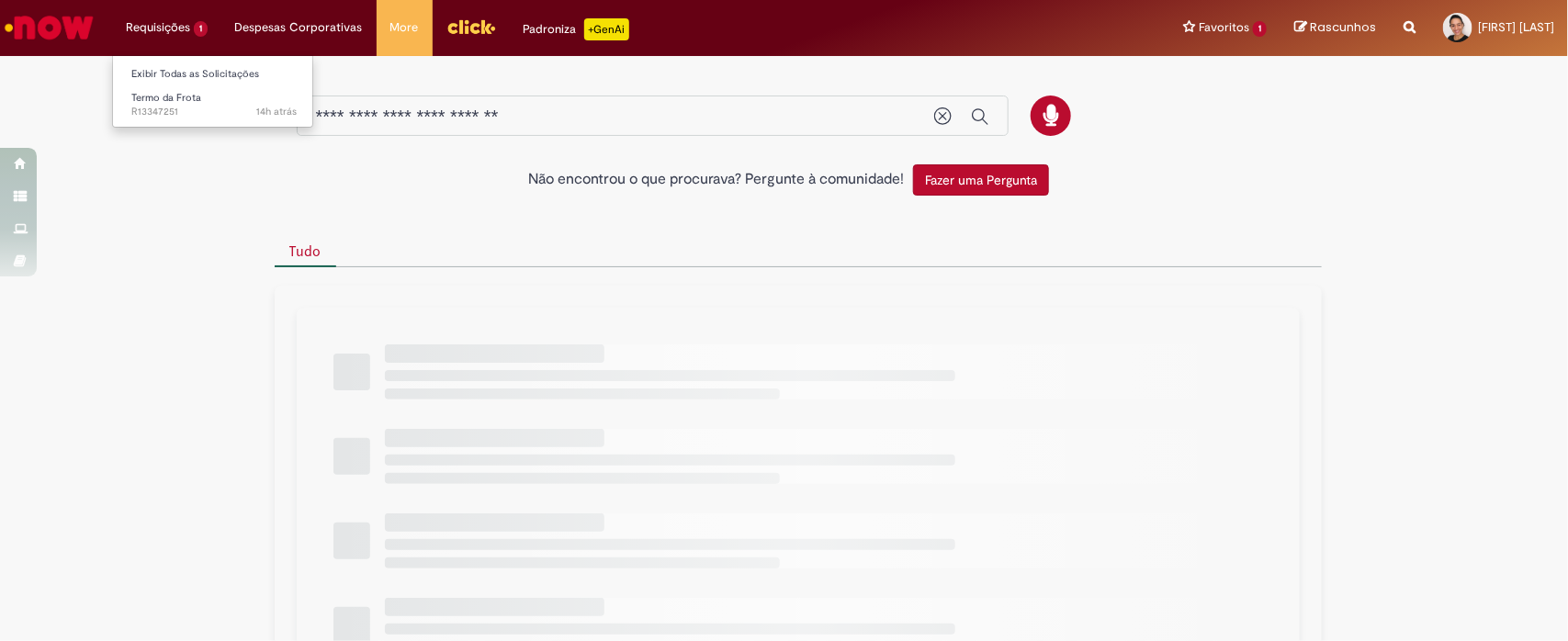 click on "Requisições   1
Exibir Todas as Solicitações
Termo da Frota
14h atrás 14 horas atrás  R13347251" at bounding box center [166, 28] 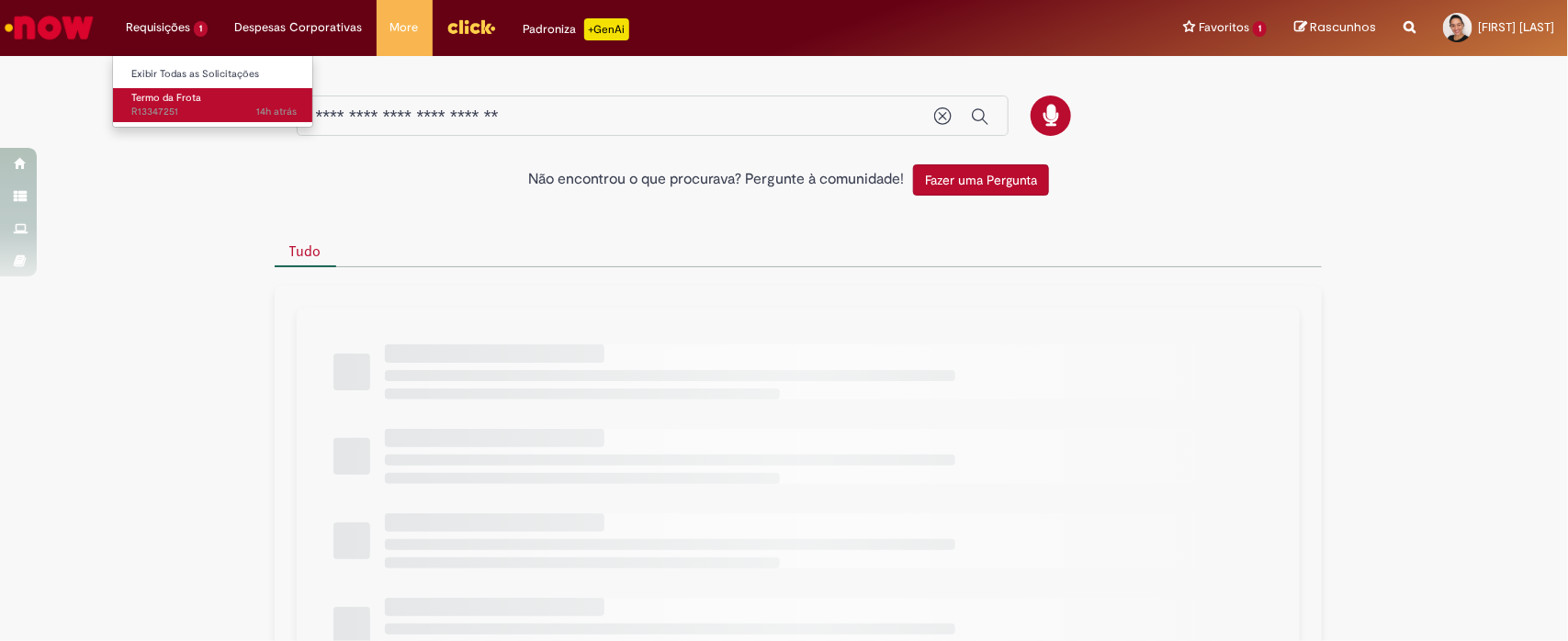 click on "Termo da Frota" at bounding box center [166, 97] 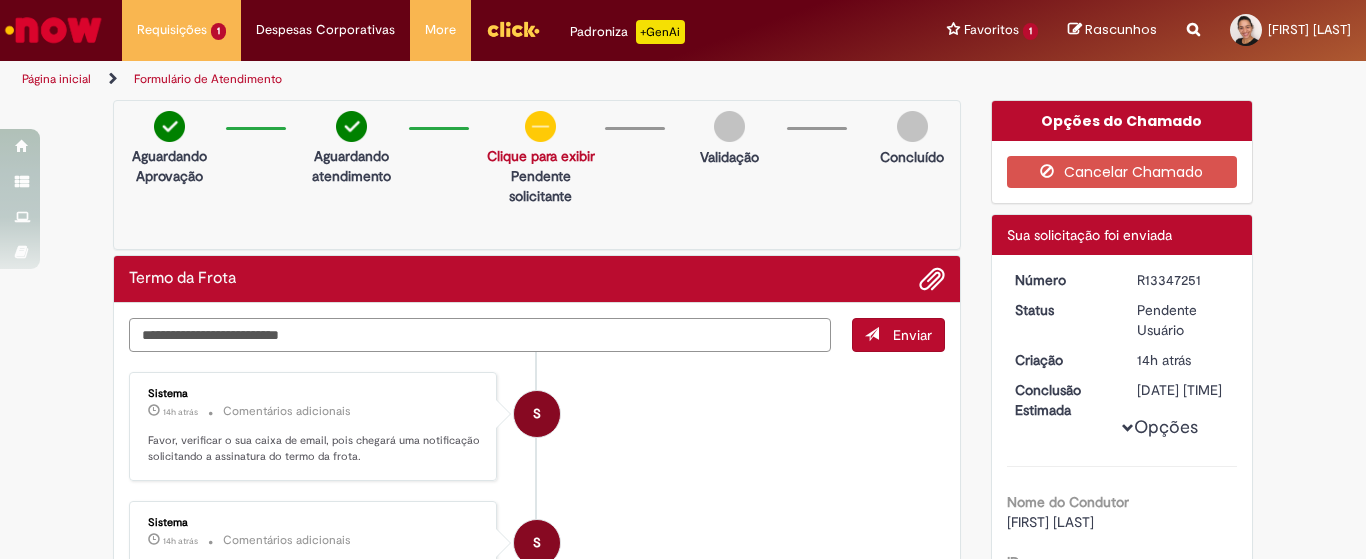 click at bounding box center (480, 335) 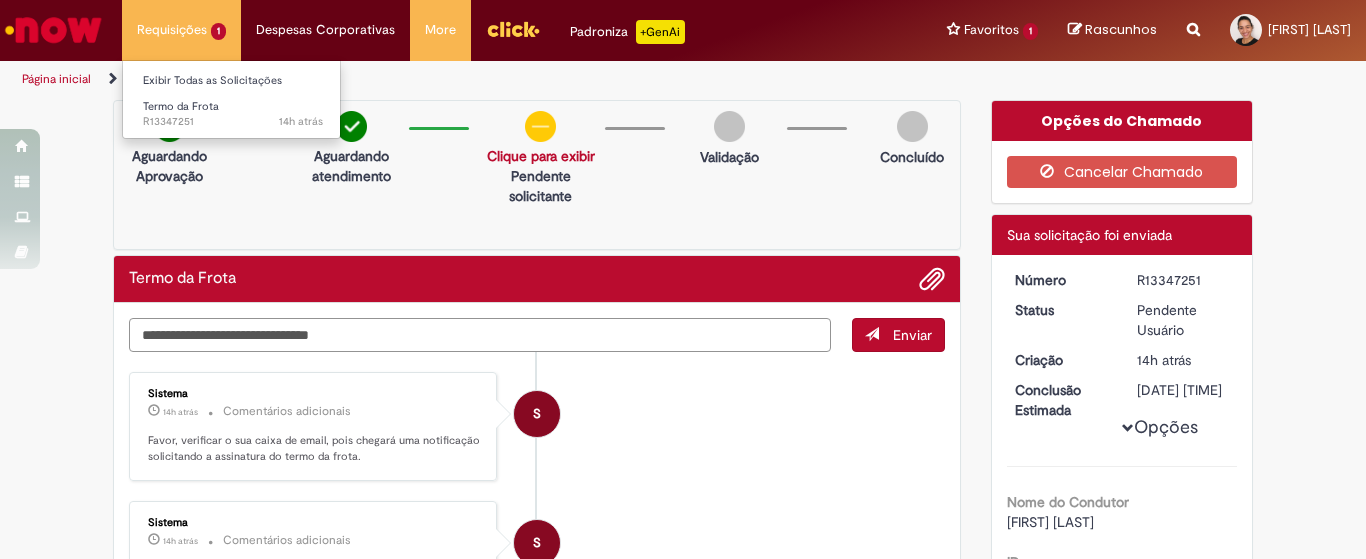 type on "**********" 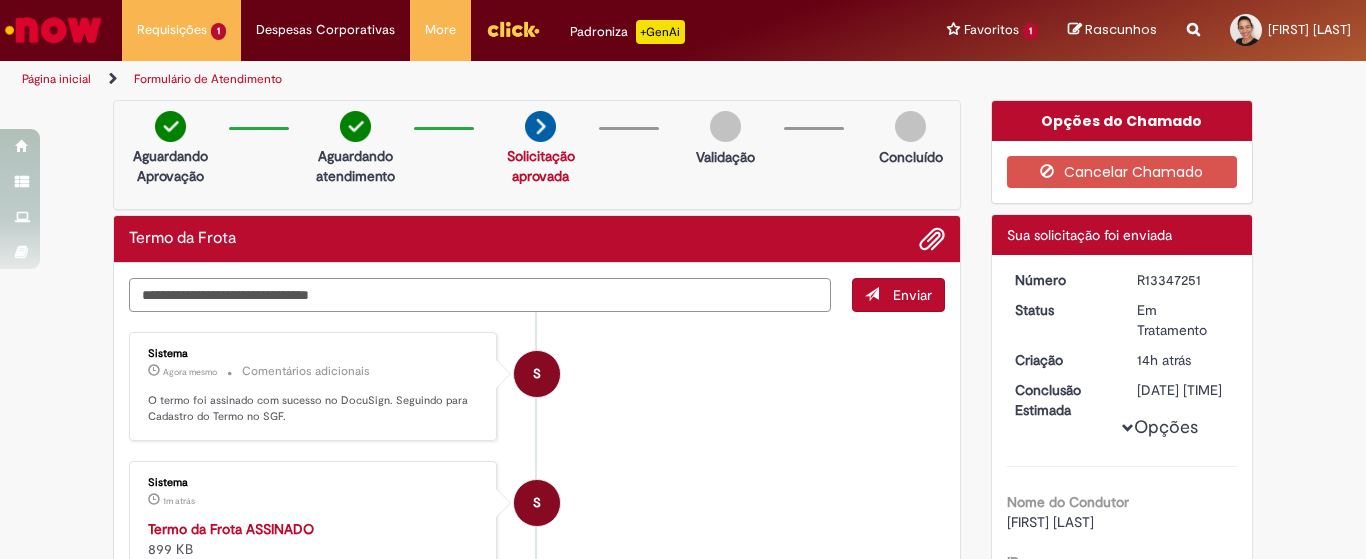 drag, startPoint x: 182, startPoint y: 289, endPoint x: 0, endPoint y: 273, distance: 182.70195 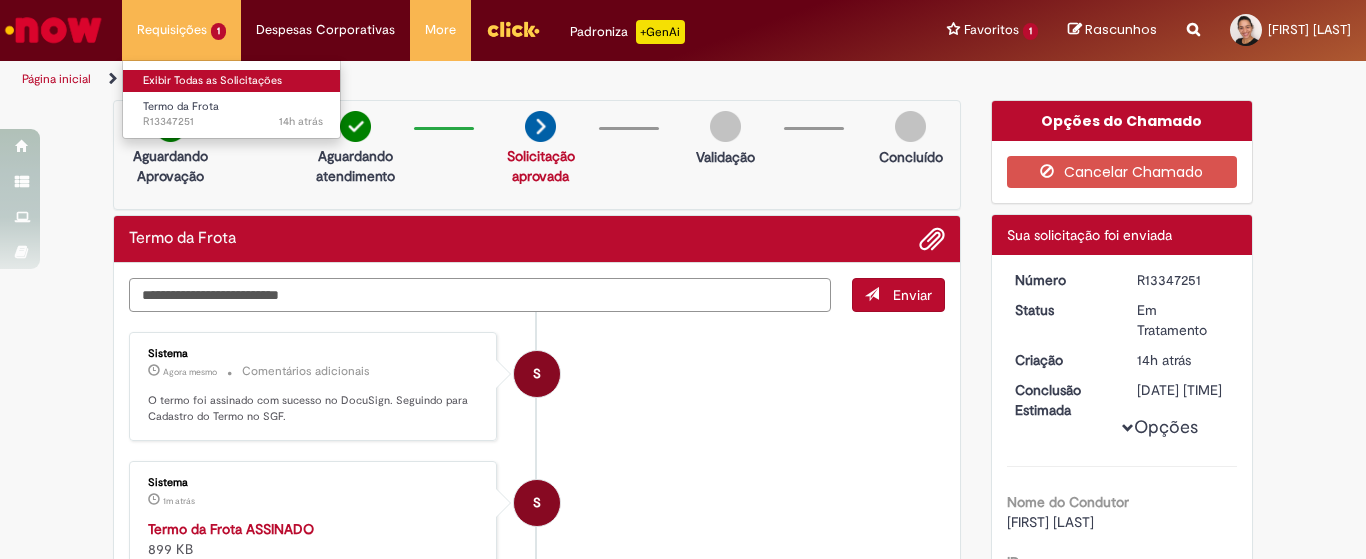 type 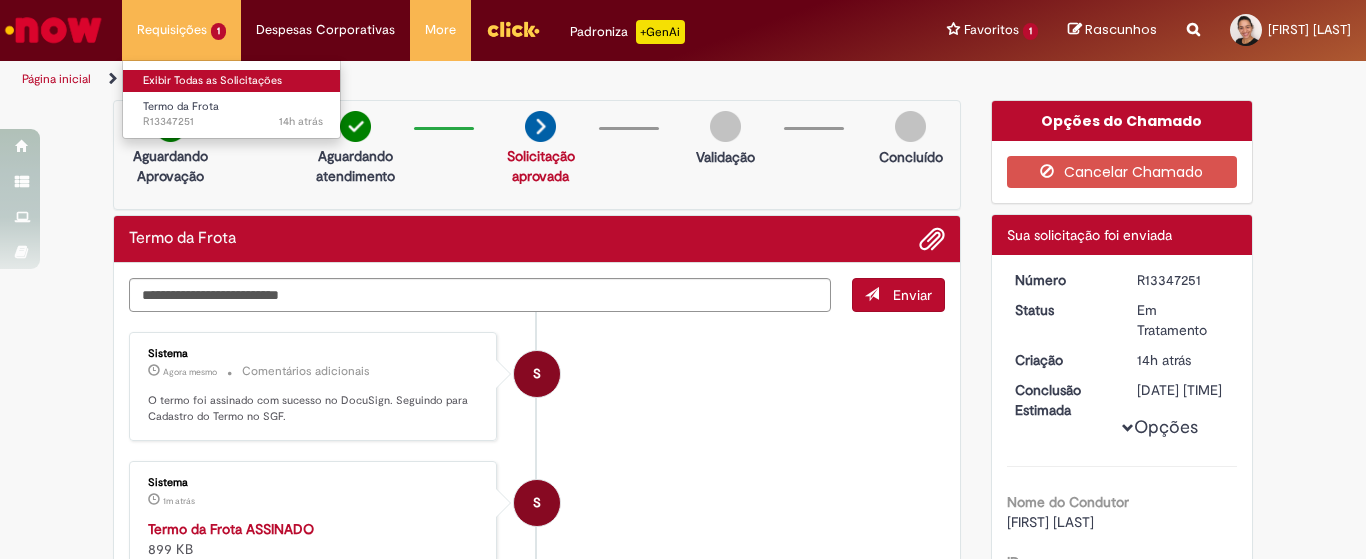 click on "Exibir Todas as Solicitações" at bounding box center [233, 81] 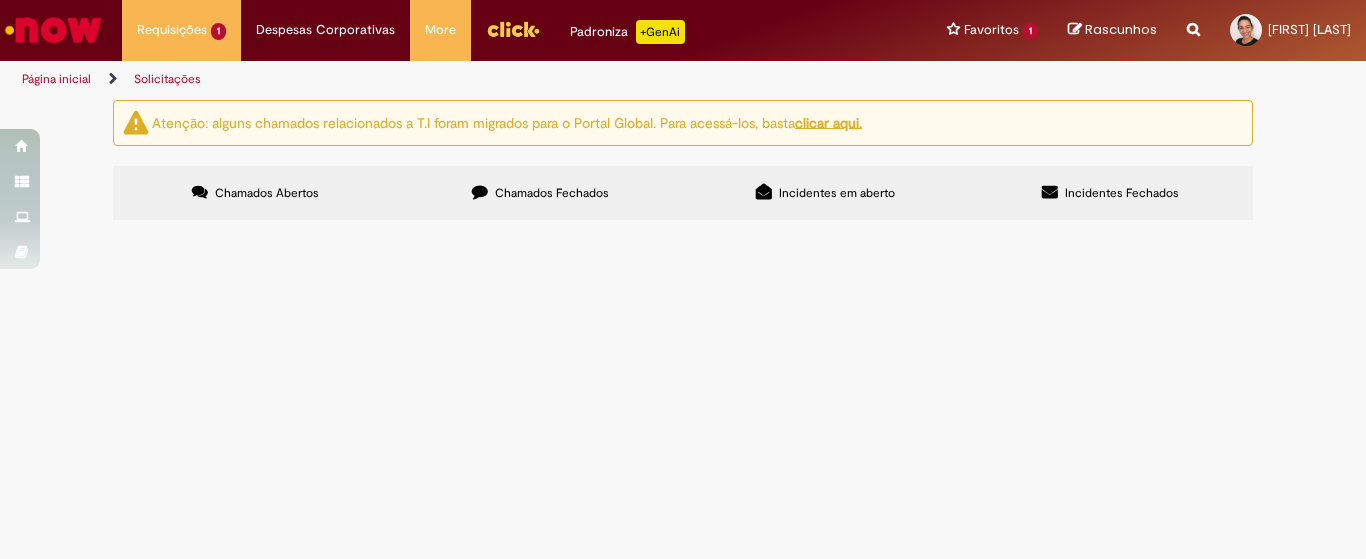 click on "Chamados Fechados" at bounding box center [552, 193] 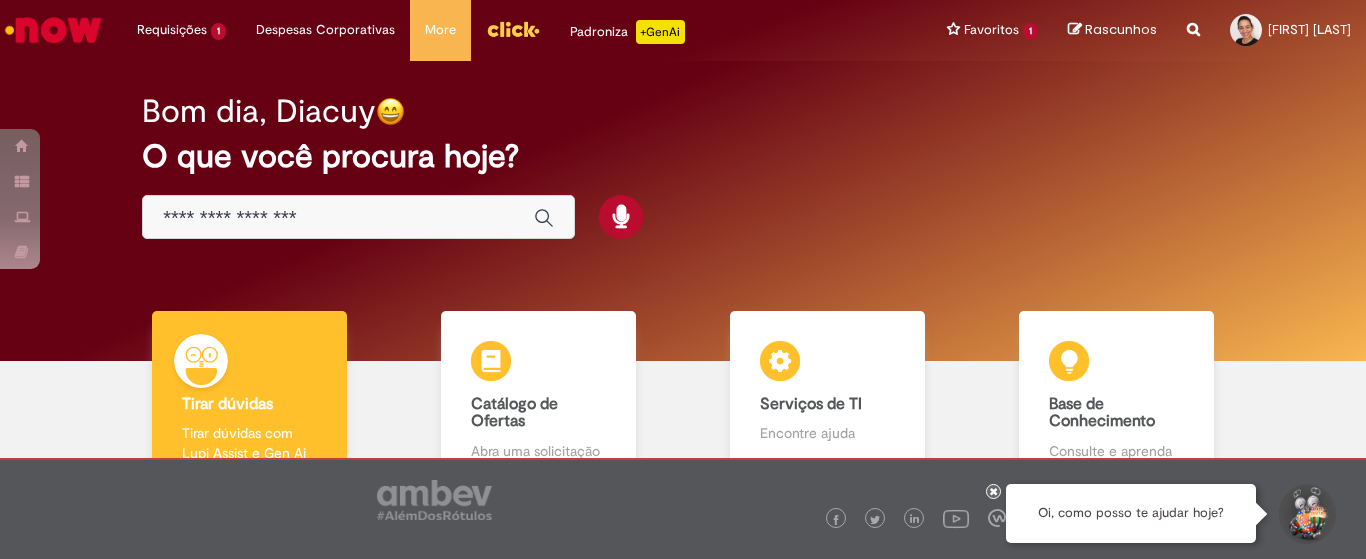 scroll, scrollTop: 0, scrollLeft: 0, axis: both 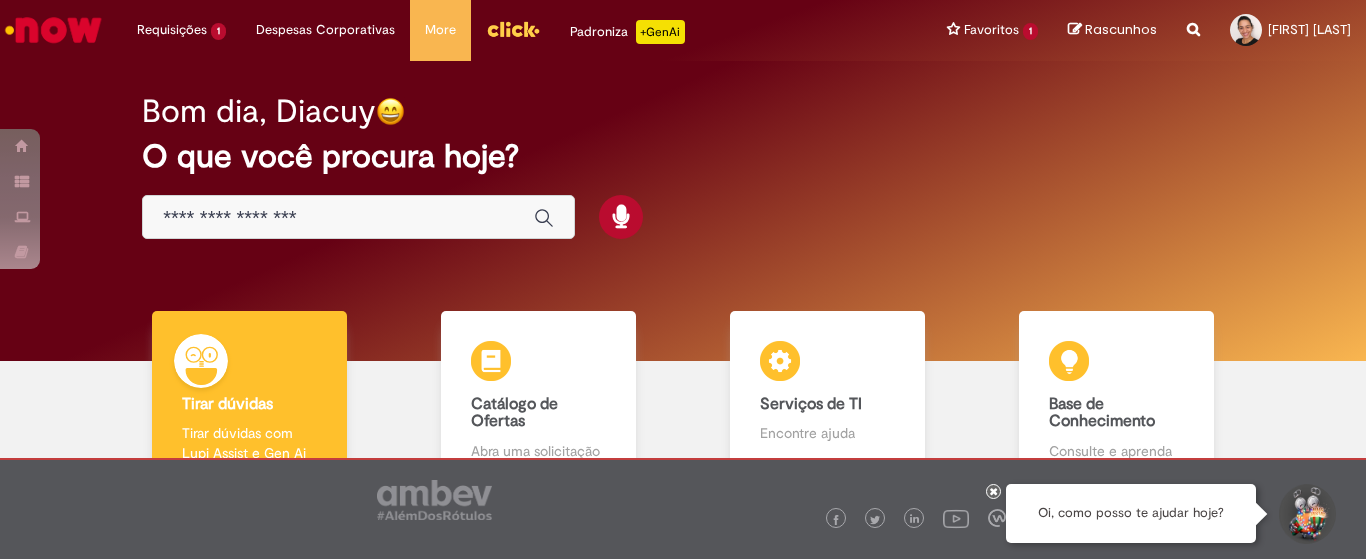 click at bounding box center [338, 218] 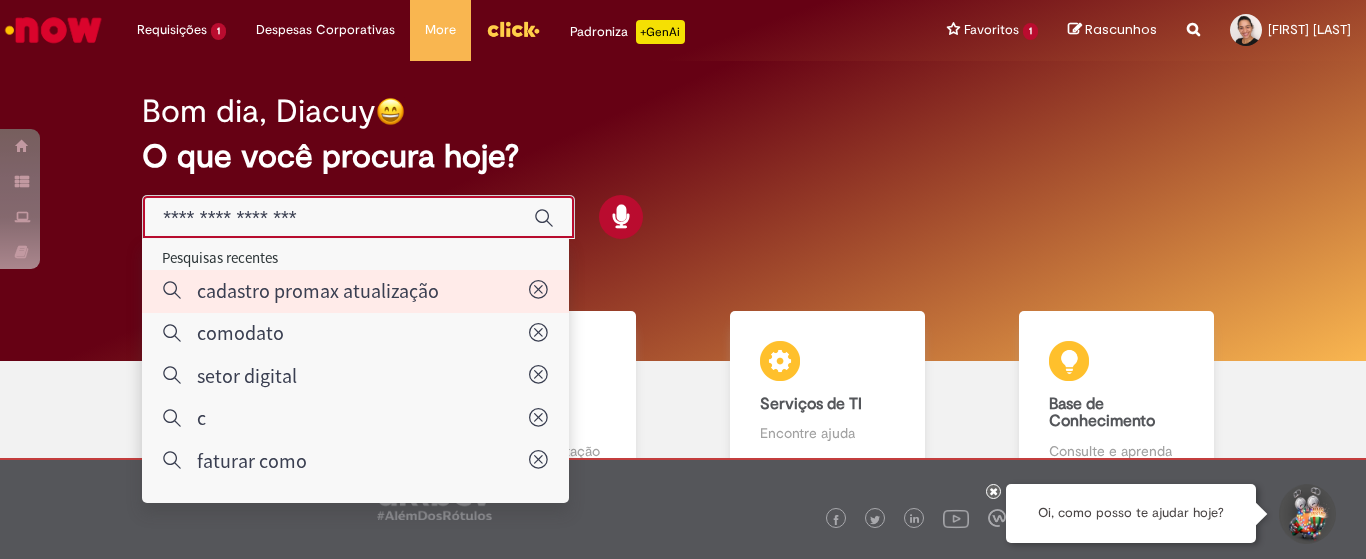 type on "**********" 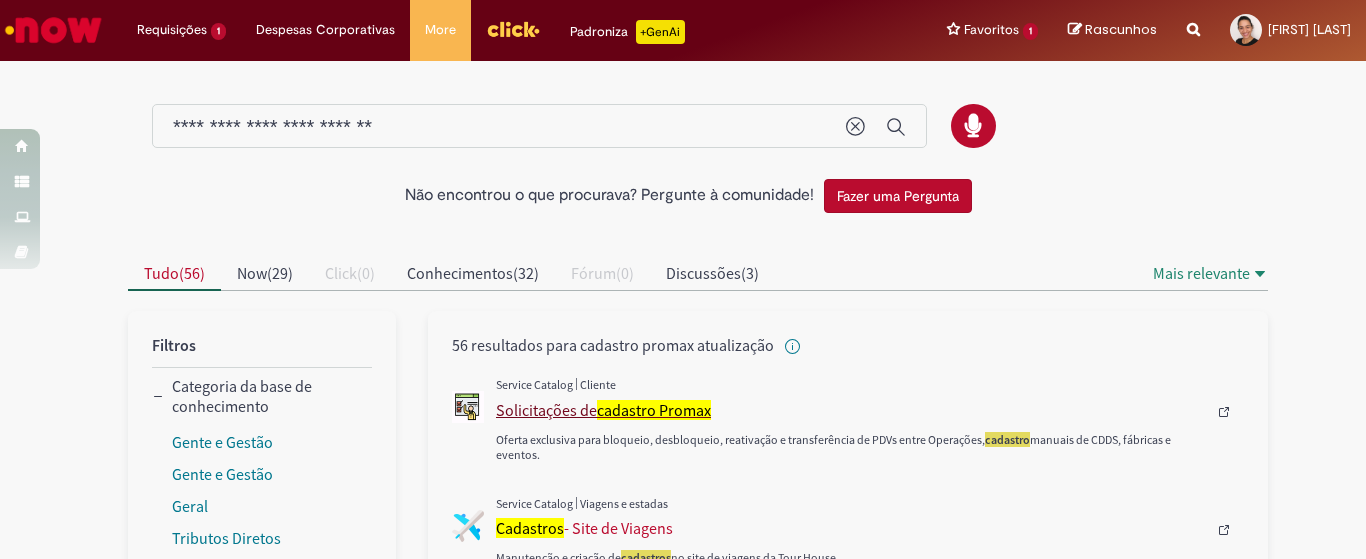 click on "Solicitações de  cadastro Promax" at bounding box center (851, 410) 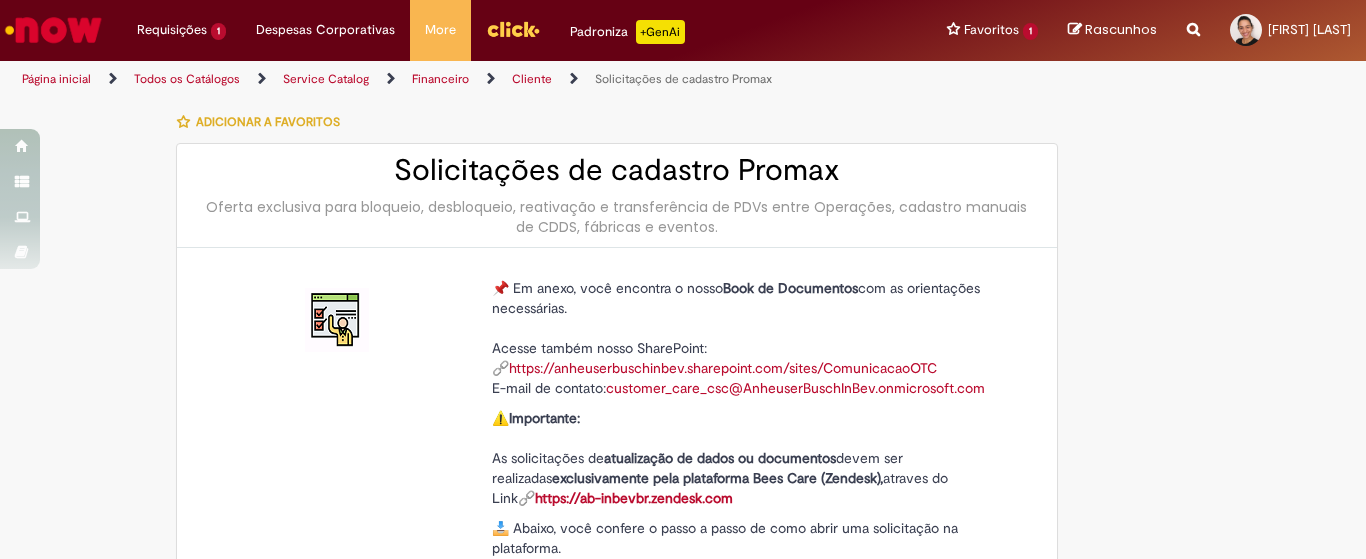 type on "********" 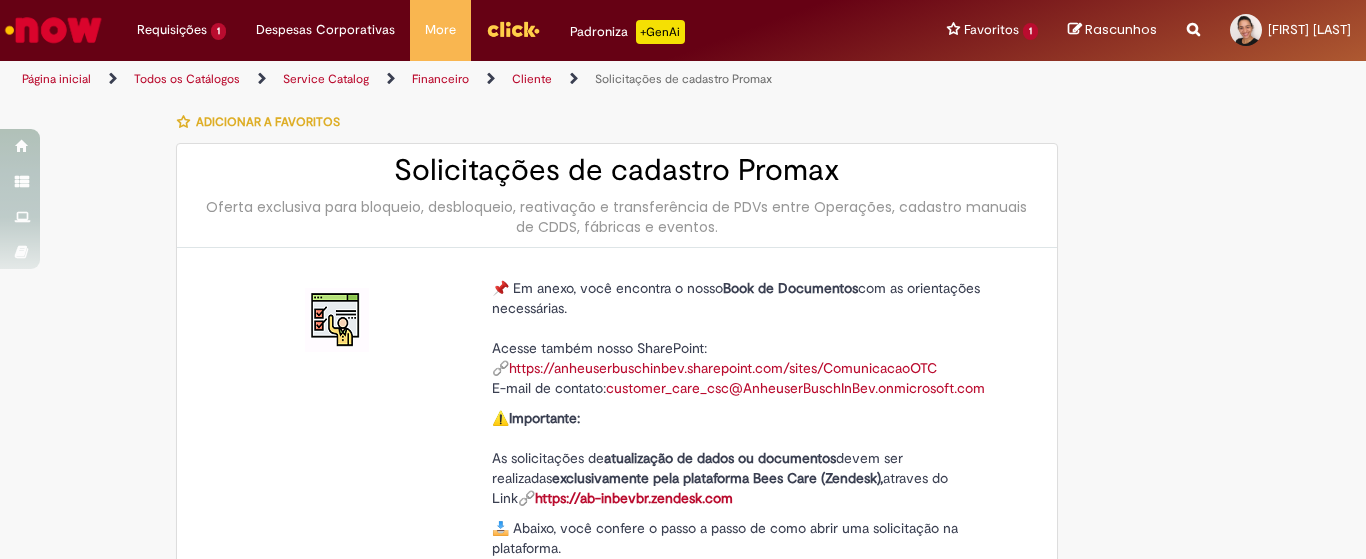 type on "**********" 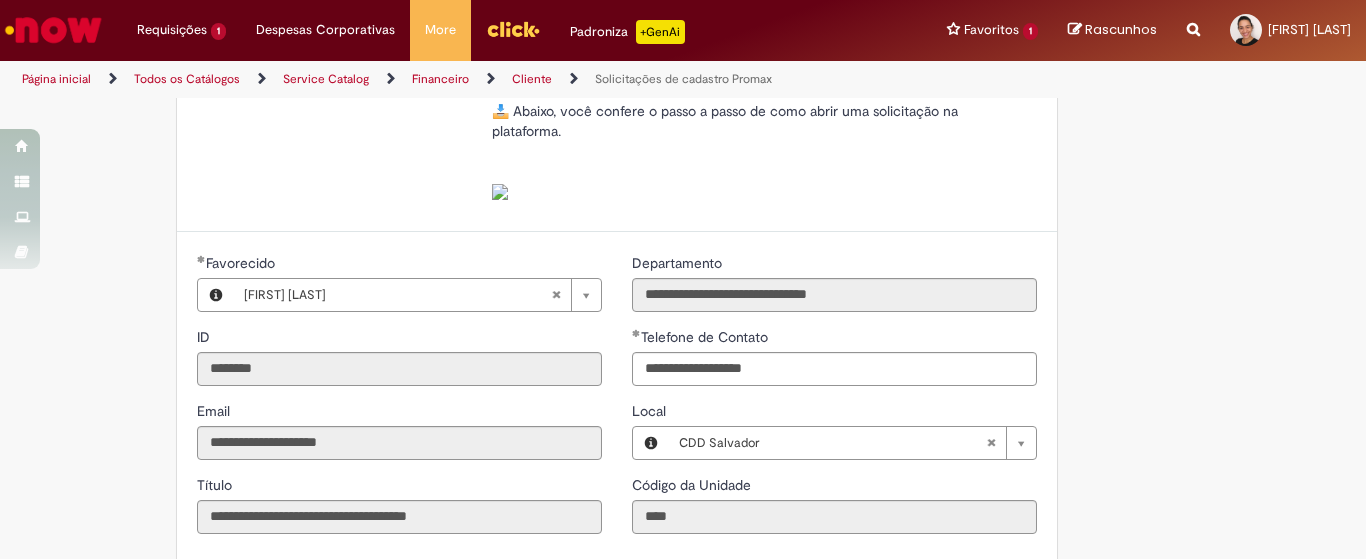scroll, scrollTop: 750, scrollLeft: 0, axis: vertical 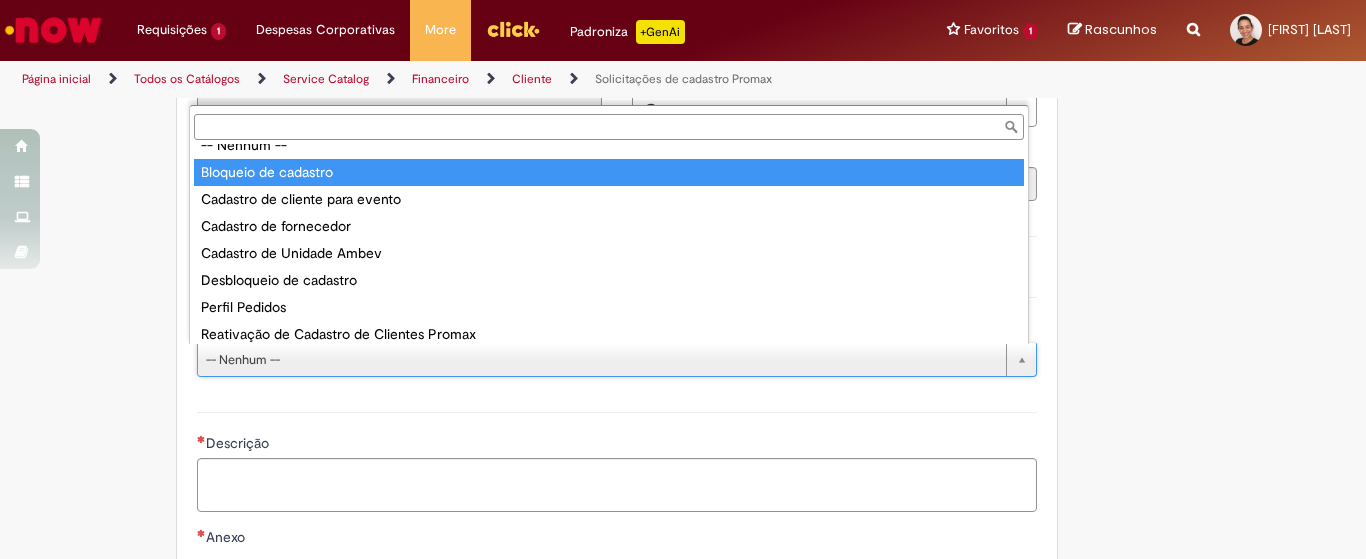 type on "**********" 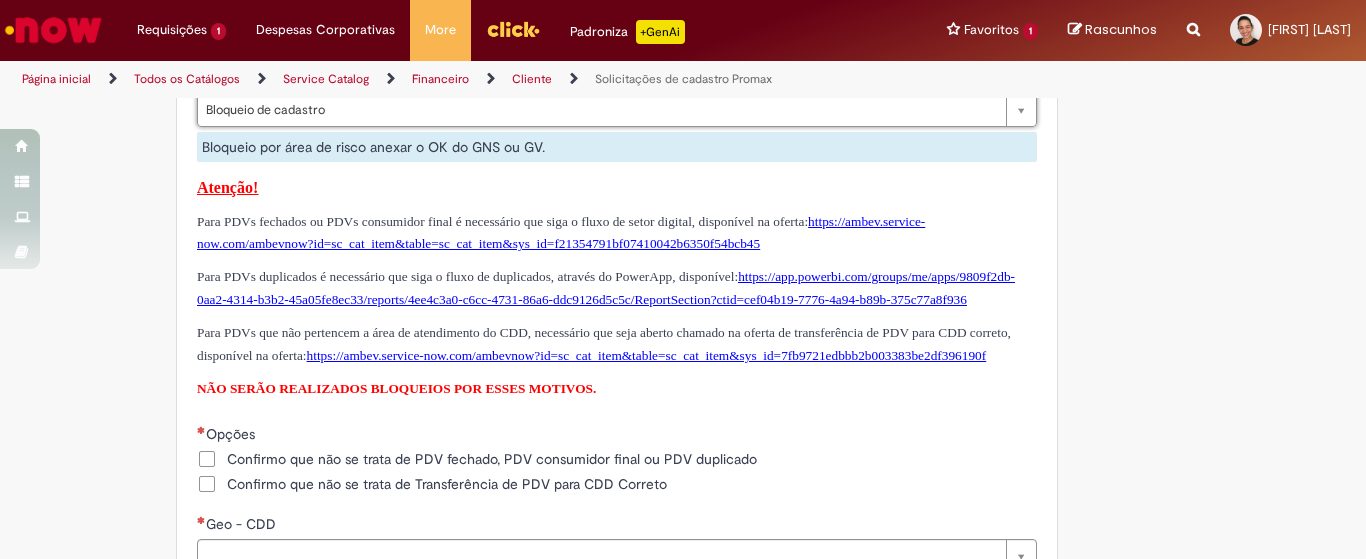 scroll, scrollTop: 1250, scrollLeft: 0, axis: vertical 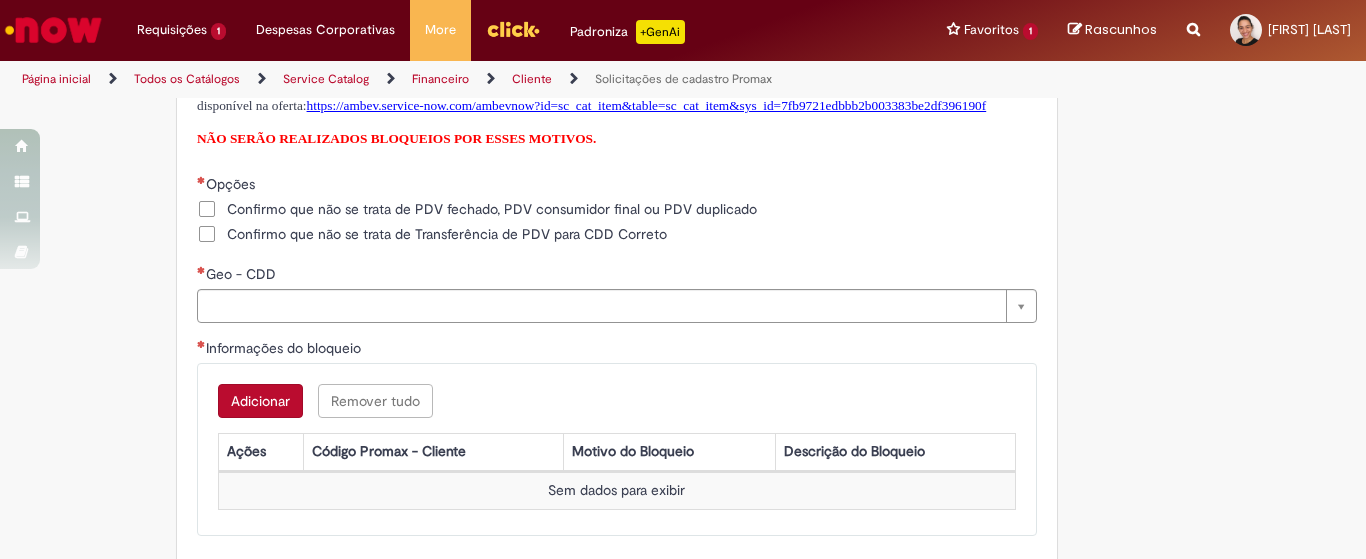 drag, startPoint x: 195, startPoint y: 274, endPoint x: 202, endPoint y: 300, distance: 26.925823 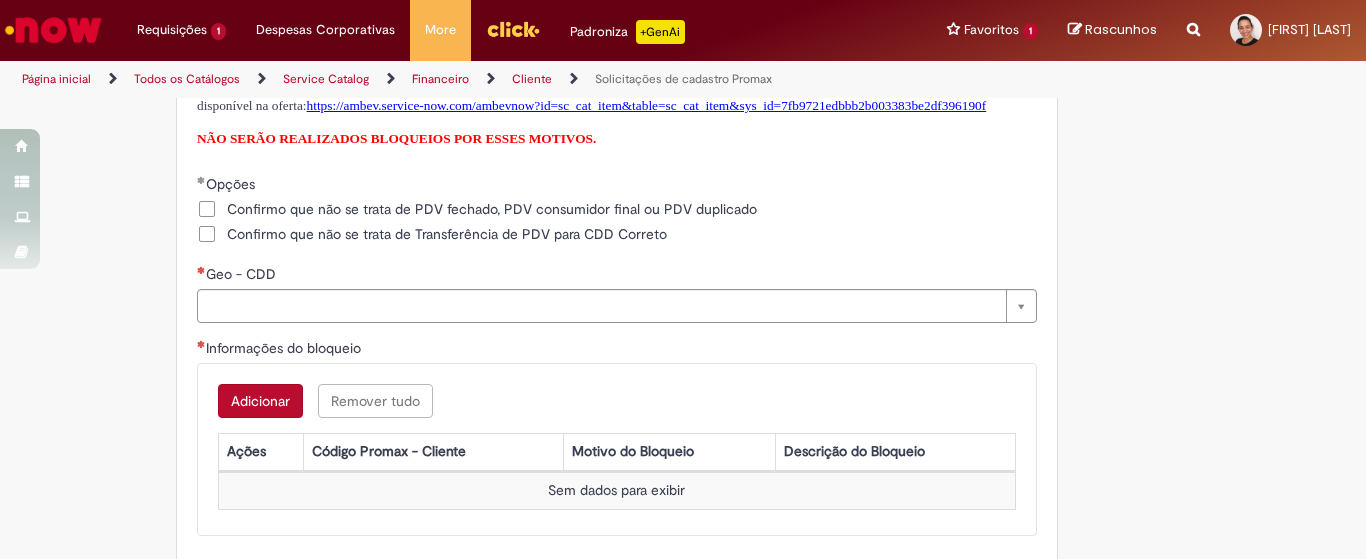 click on "Confirmo que não se trata de Transferência de PDV para CDD Correto" at bounding box center (447, 234) 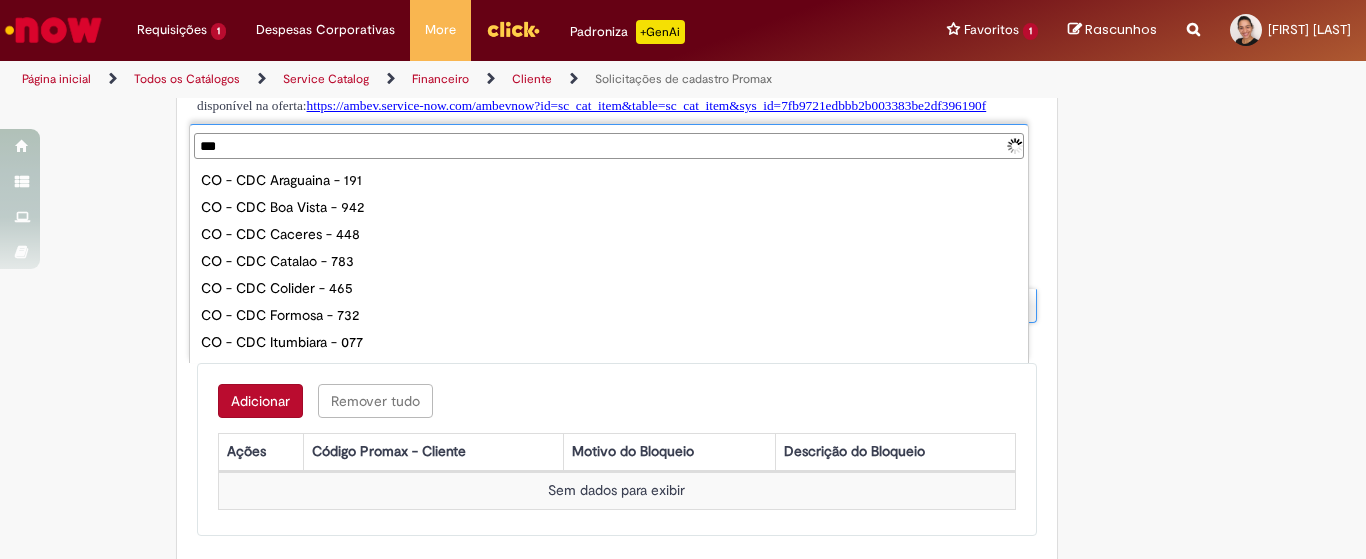 type on "****" 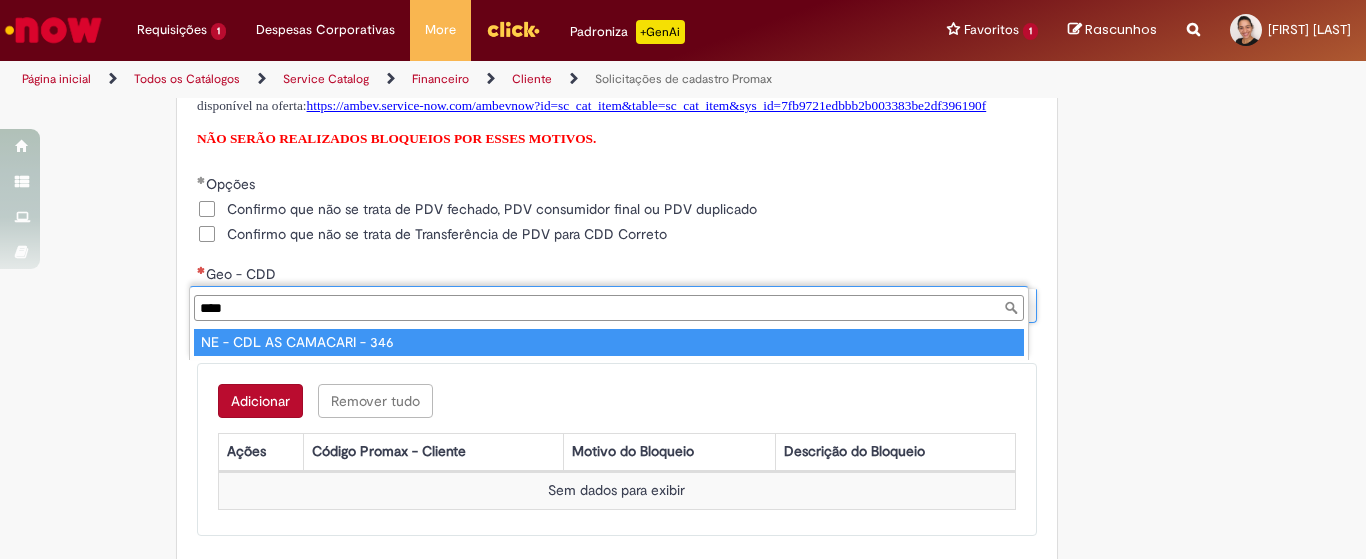 type on "**********" 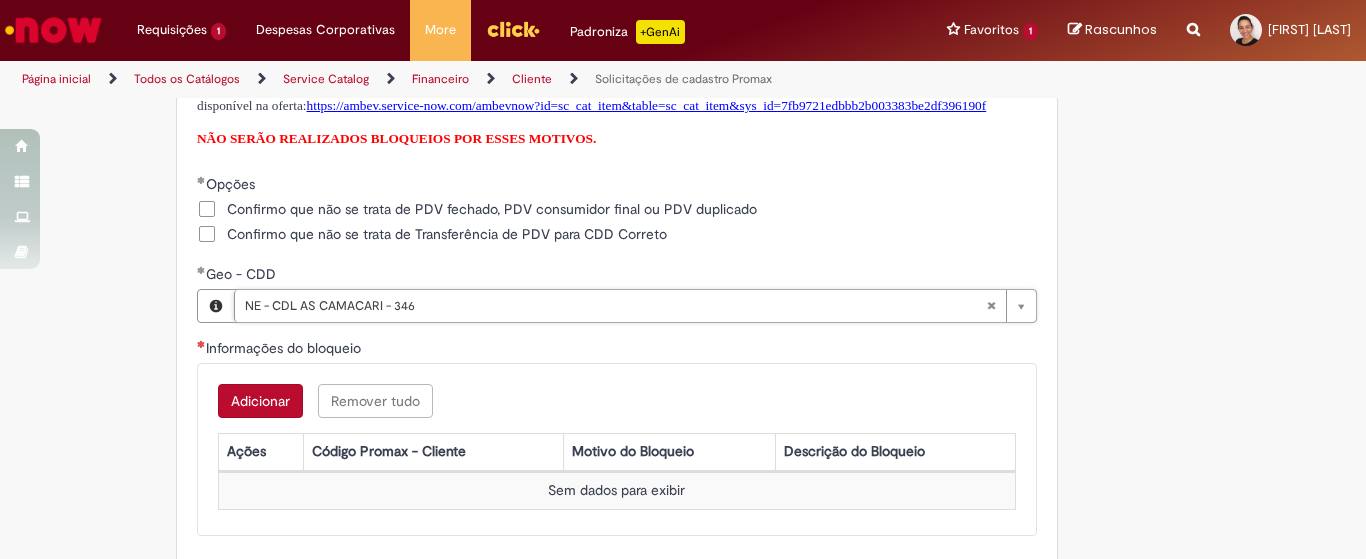 click on "Adicionar" at bounding box center (260, 401) 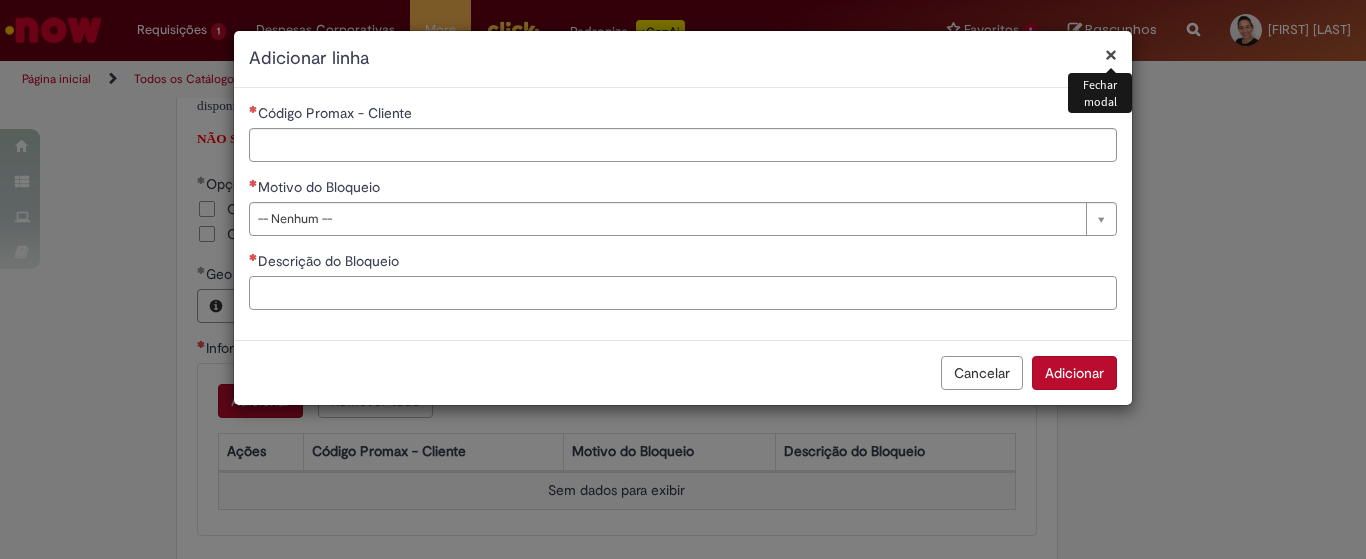 click on "Descrição do Bloqueio" at bounding box center [683, 293] 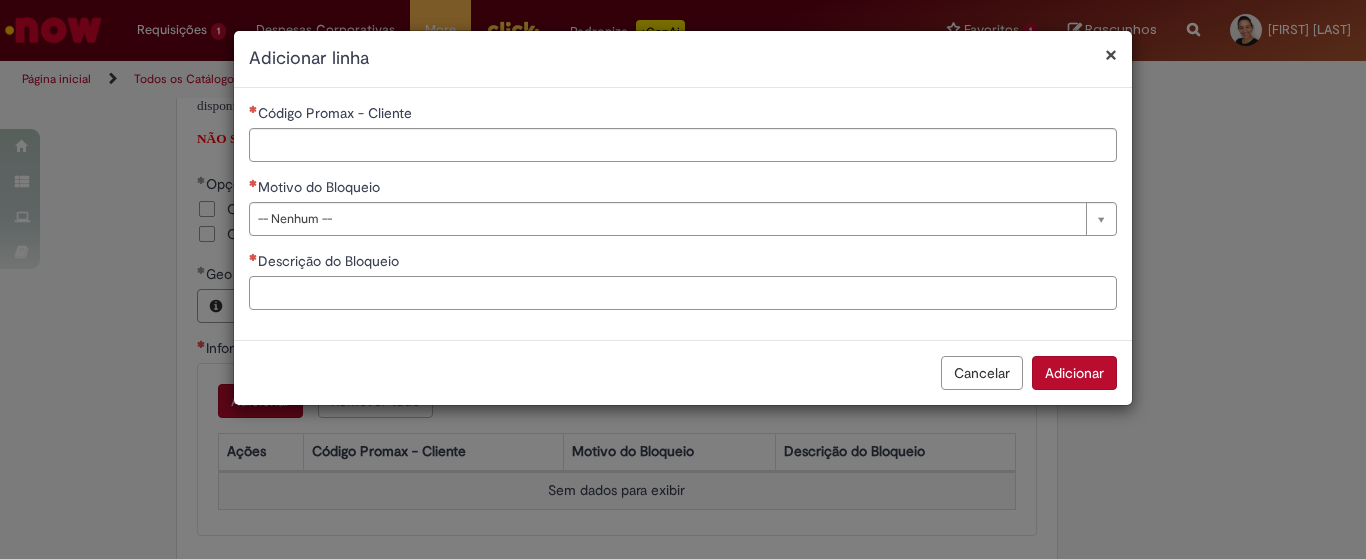 paste on "**********" 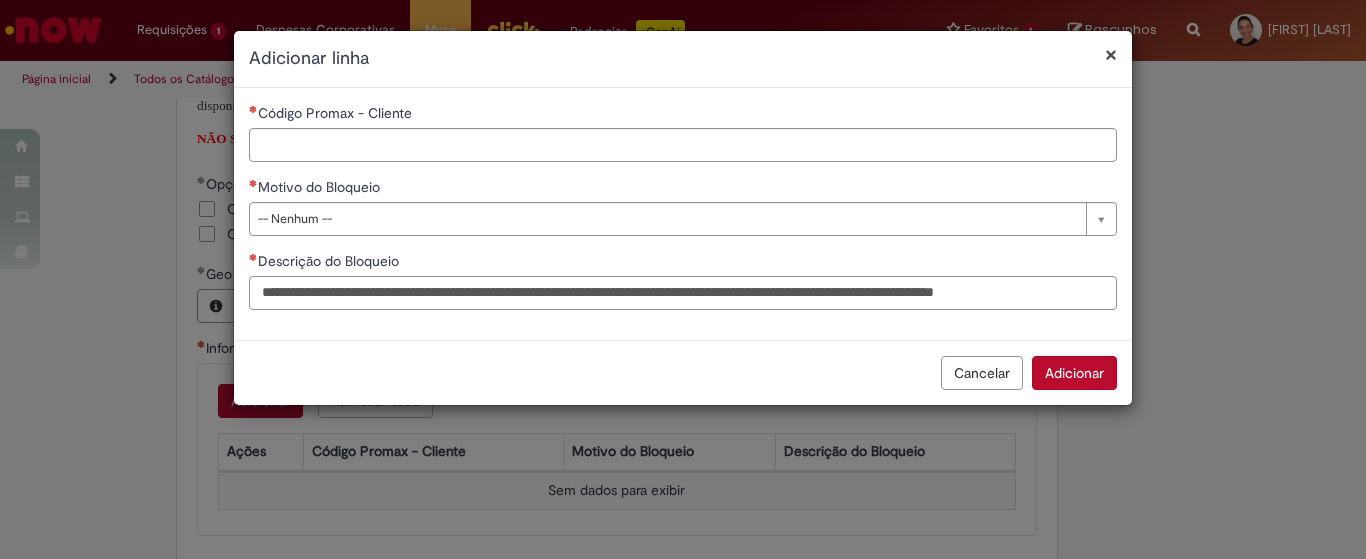 scroll, scrollTop: 0, scrollLeft: 46, axis: horizontal 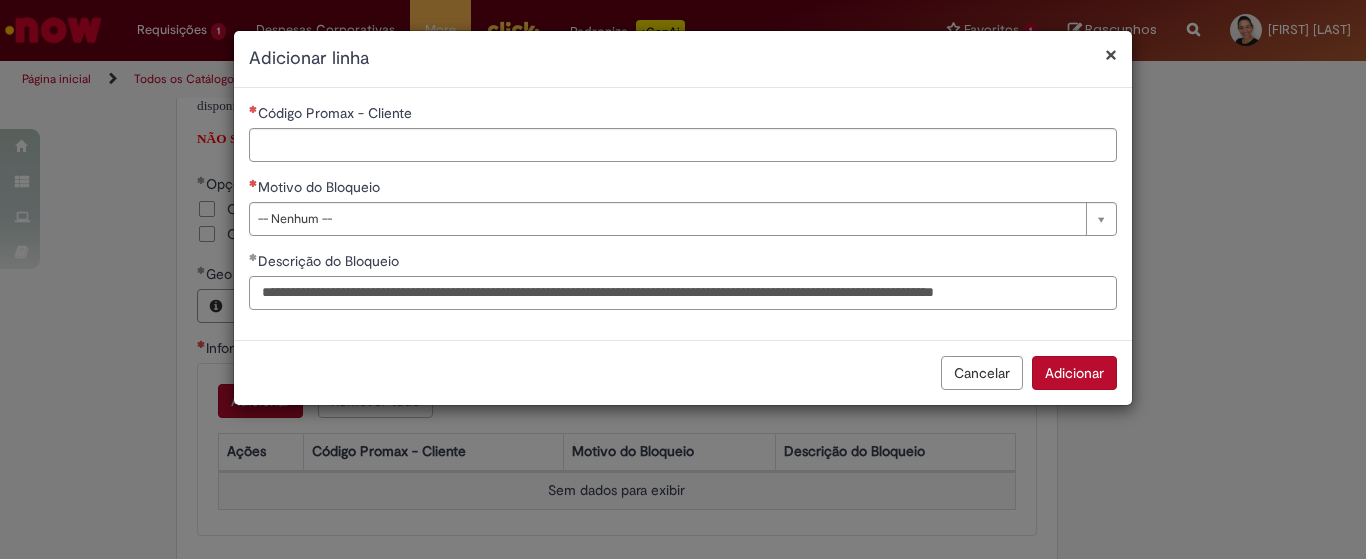 type on "**********" 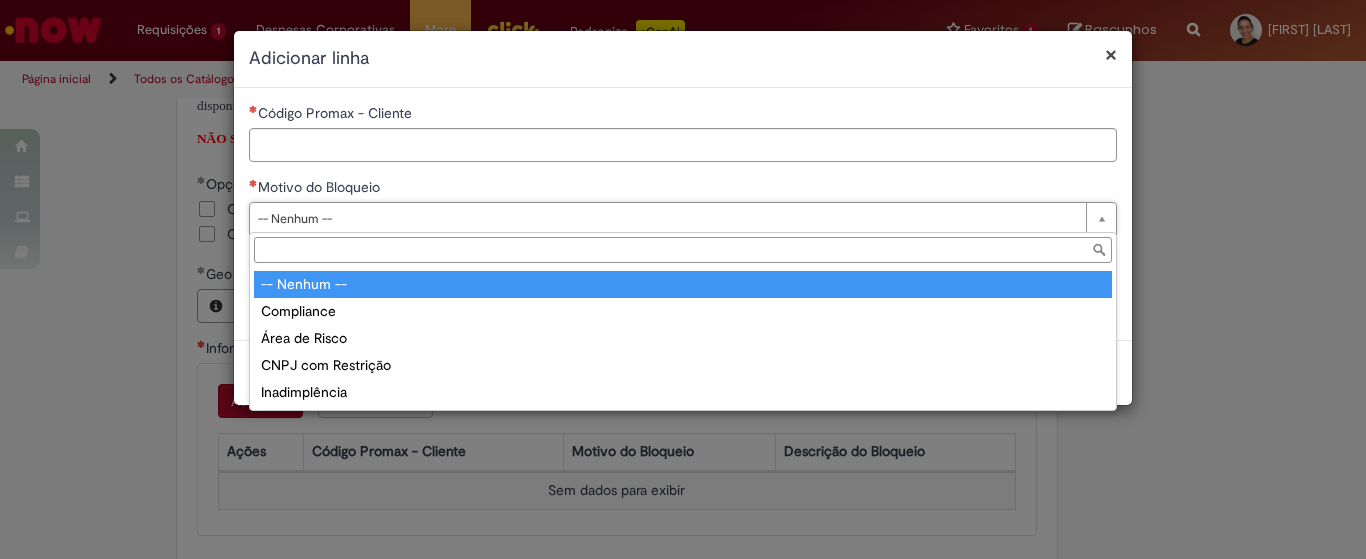 scroll, scrollTop: 0, scrollLeft: 0, axis: both 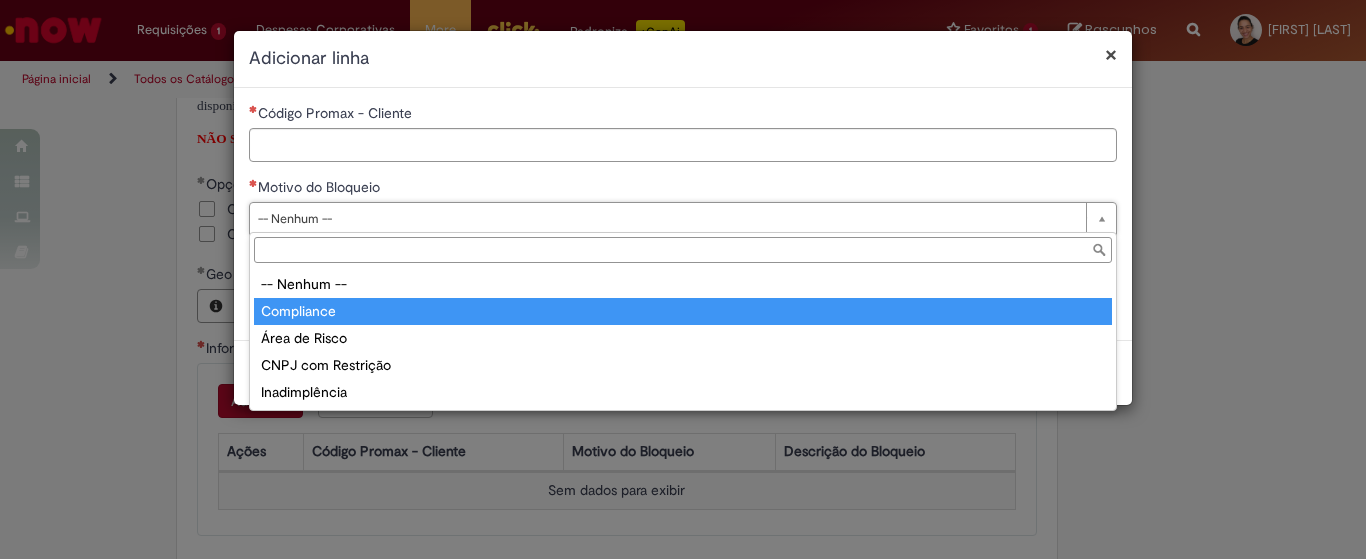 type on "**********" 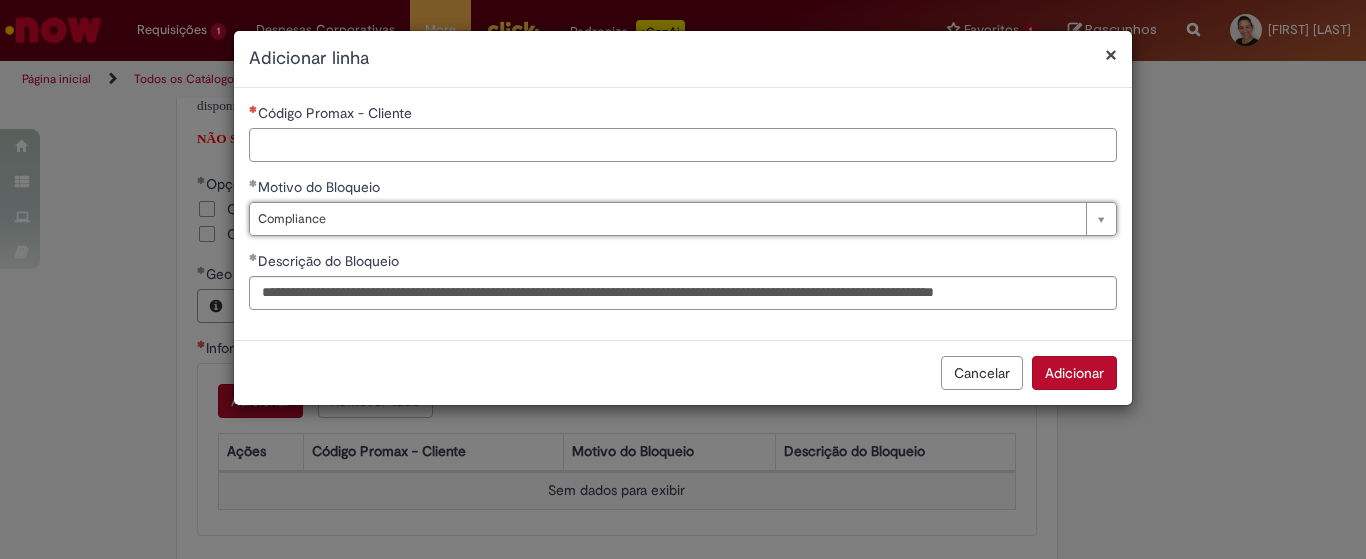 click on "Código Promax - Cliente" at bounding box center [683, 145] 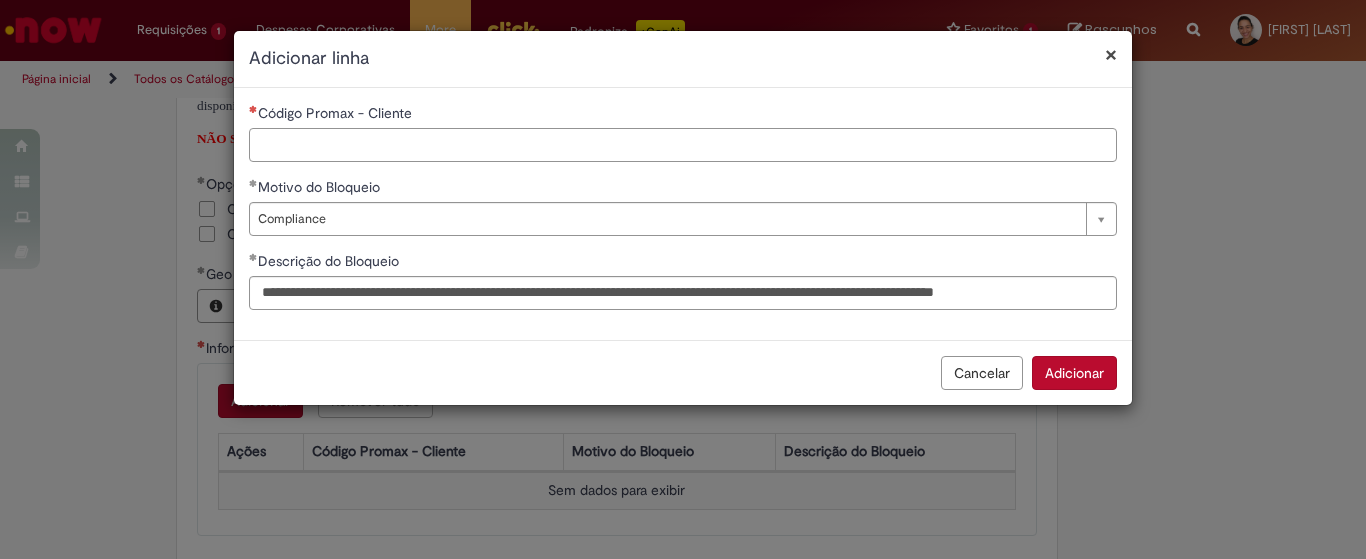 paste on "***" 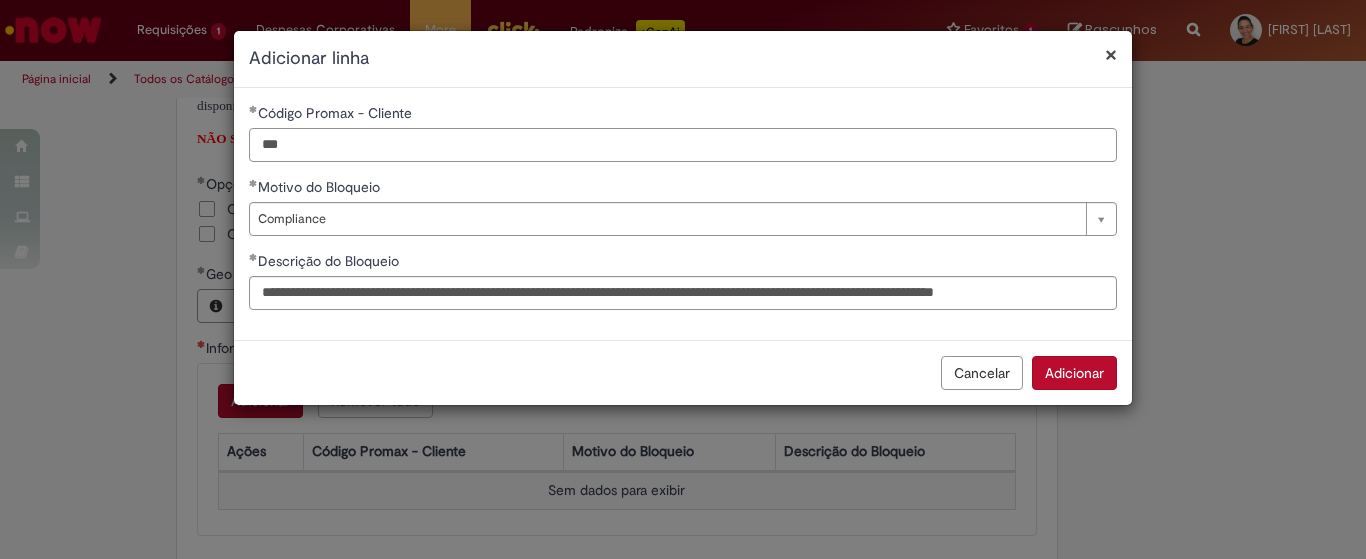 type on "***" 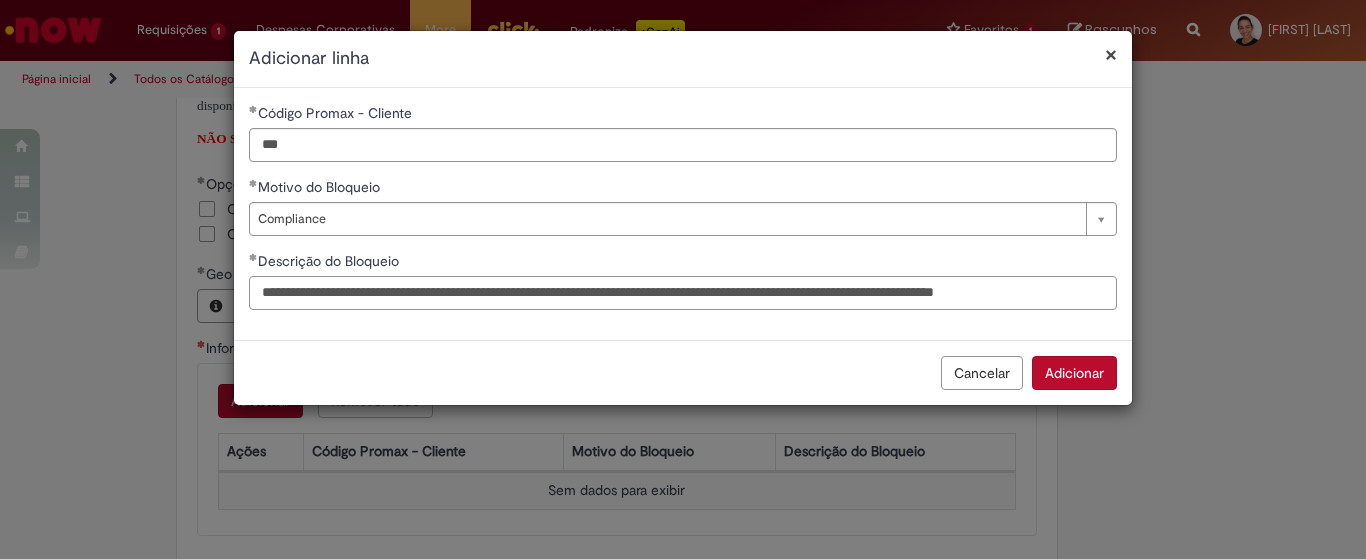 click on "**********" at bounding box center (683, 293) 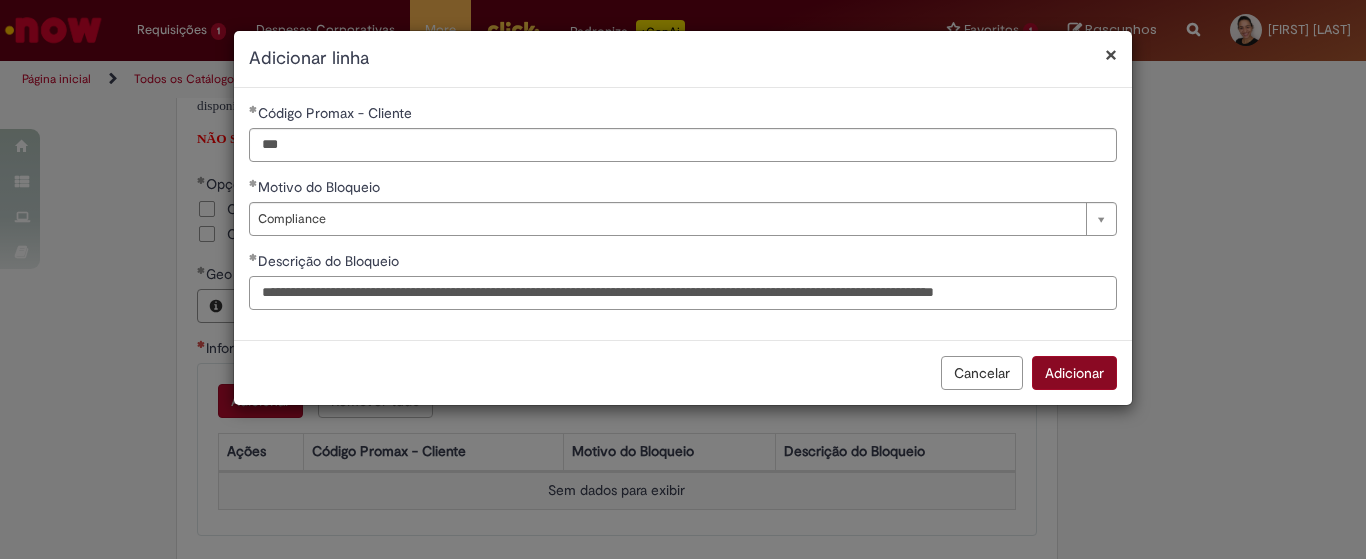 type on "**********" 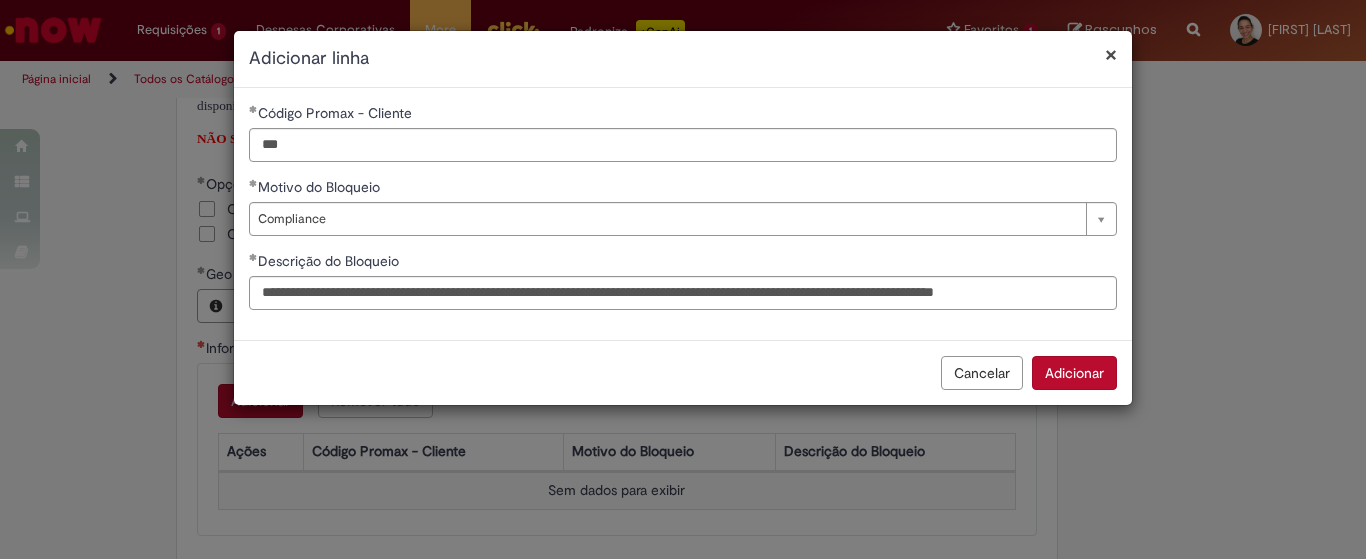click on "Adicionar" at bounding box center (1074, 373) 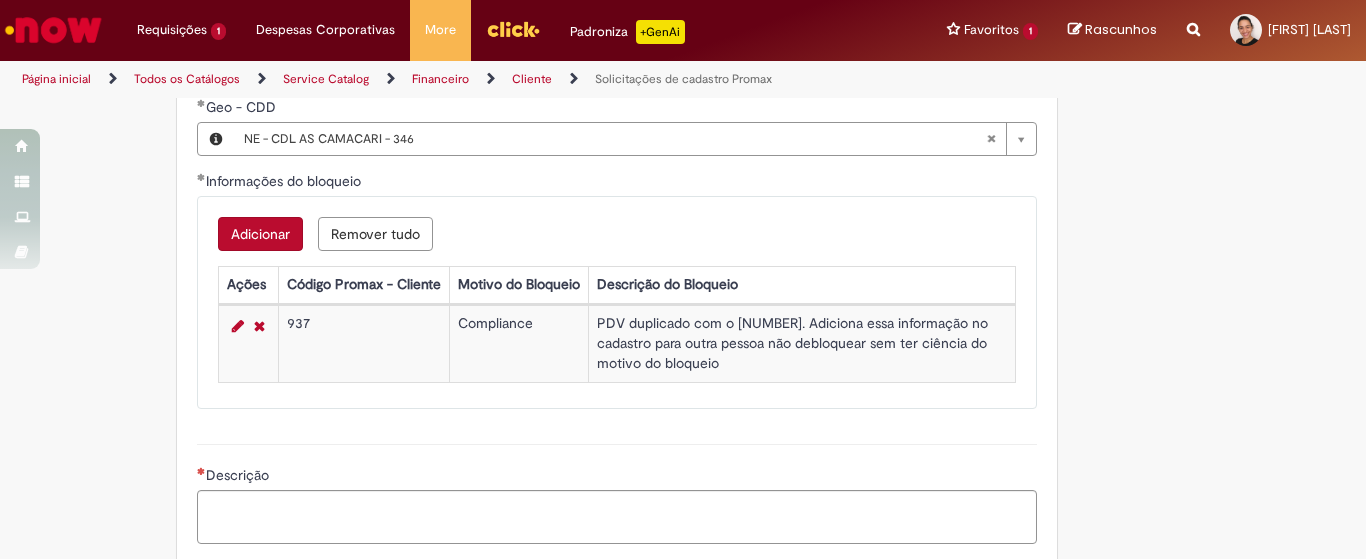 scroll, scrollTop: 1583, scrollLeft: 0, axis: vertical 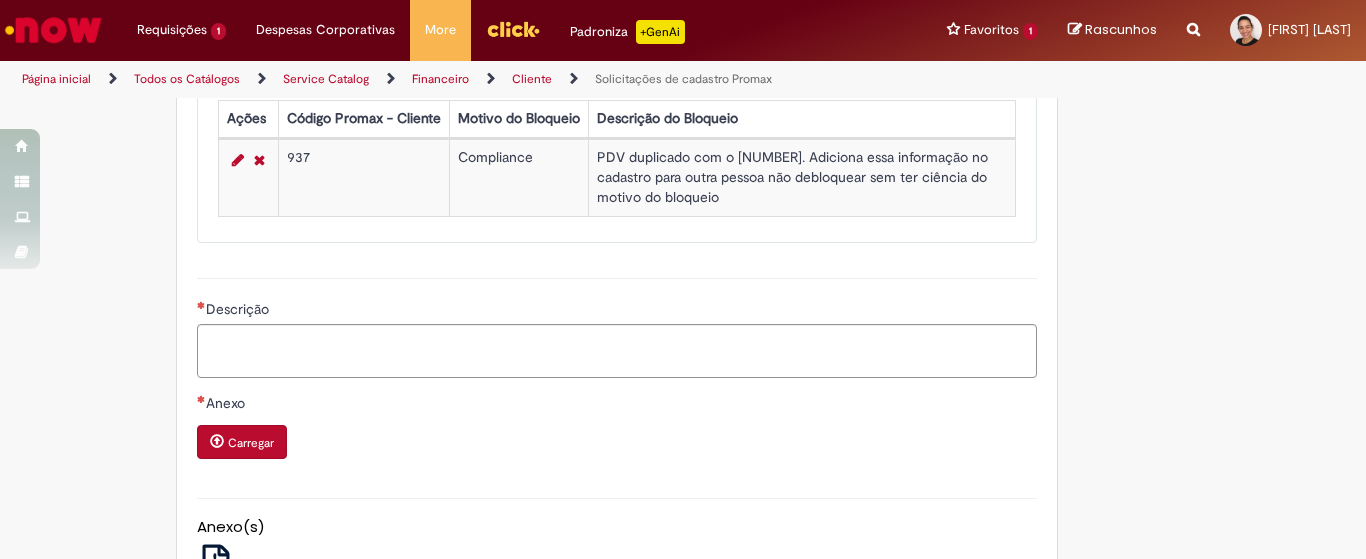 click on "937" at bounding box center [363, 178] 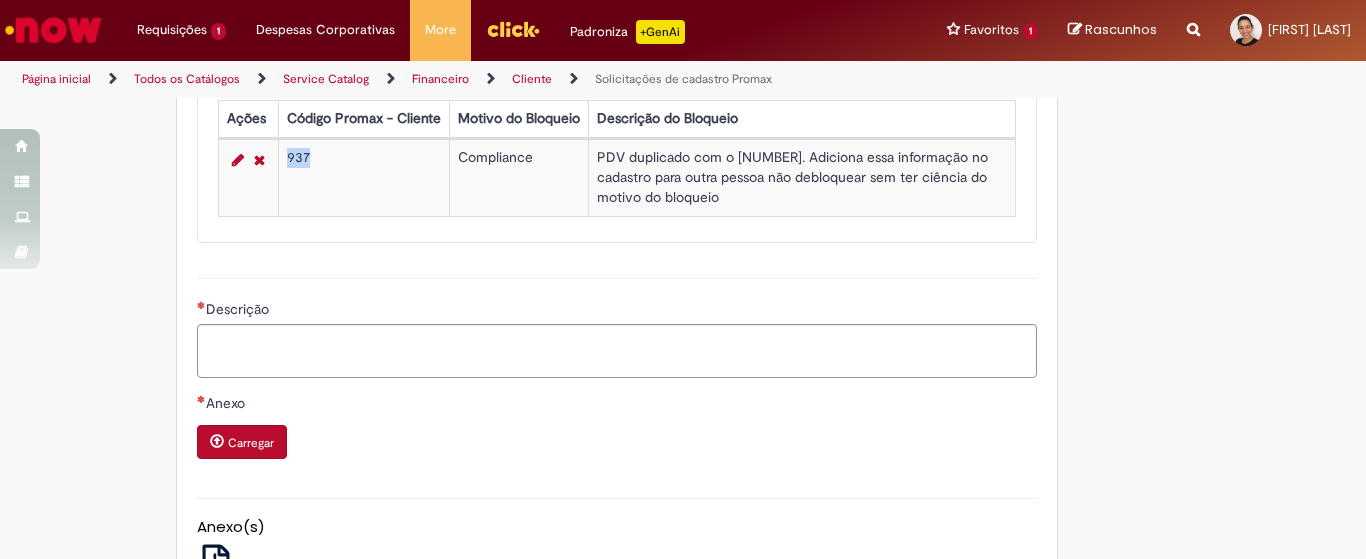 click on "937" at bounding box center [363, 178] 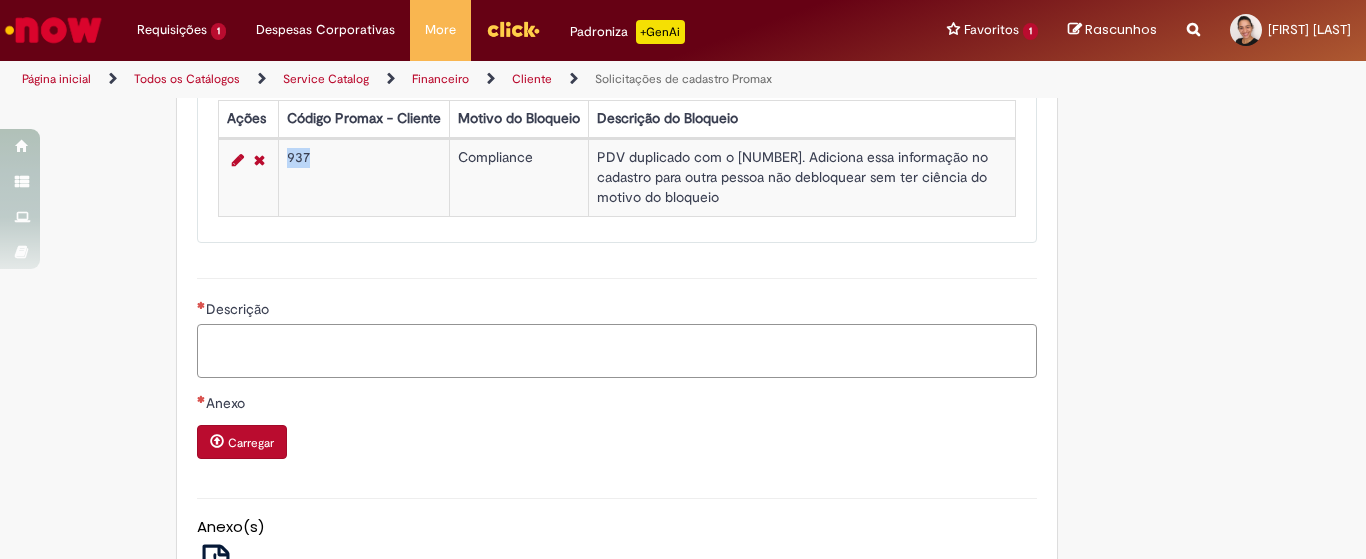 click on "Descrição" at bounding box center [617, 351] 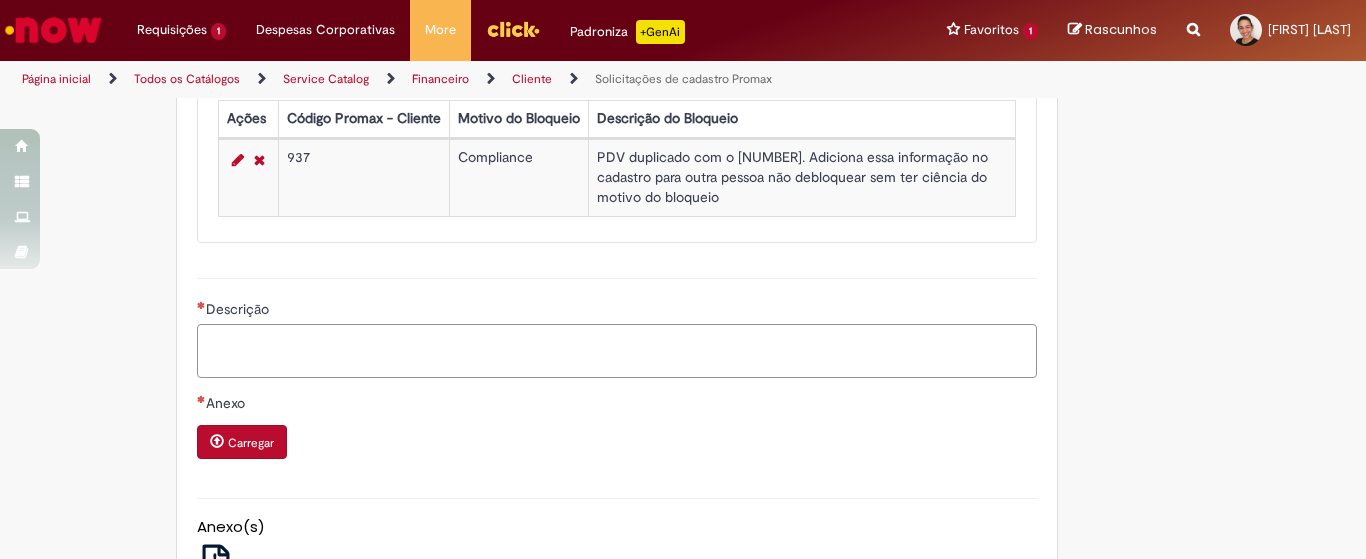 paste on "***" 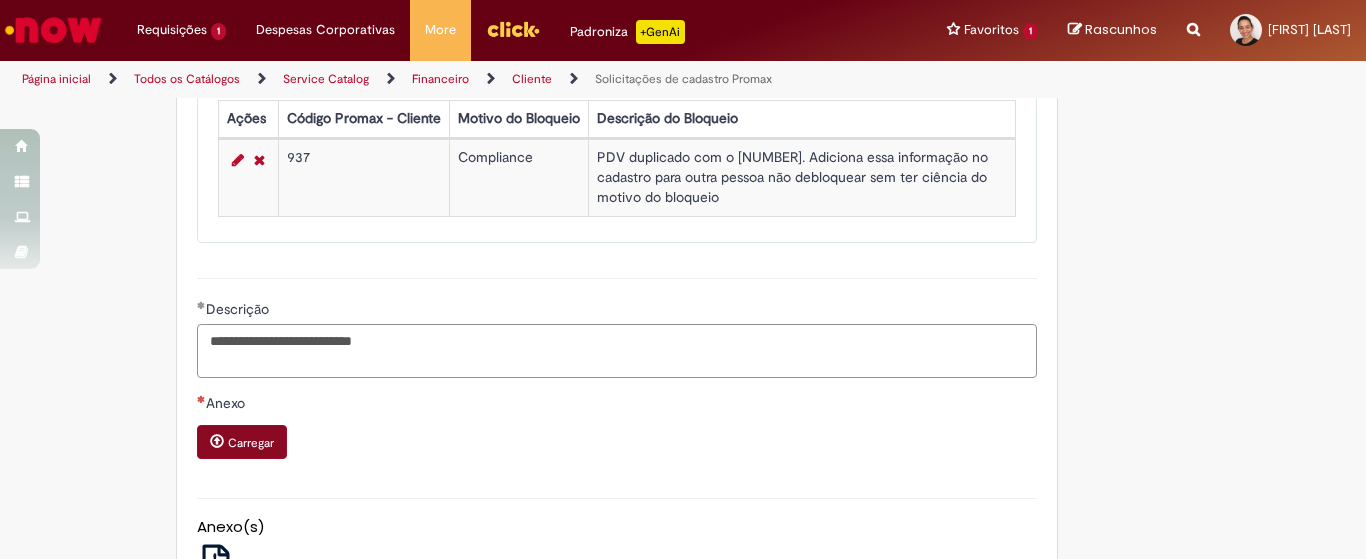 type on "**********" 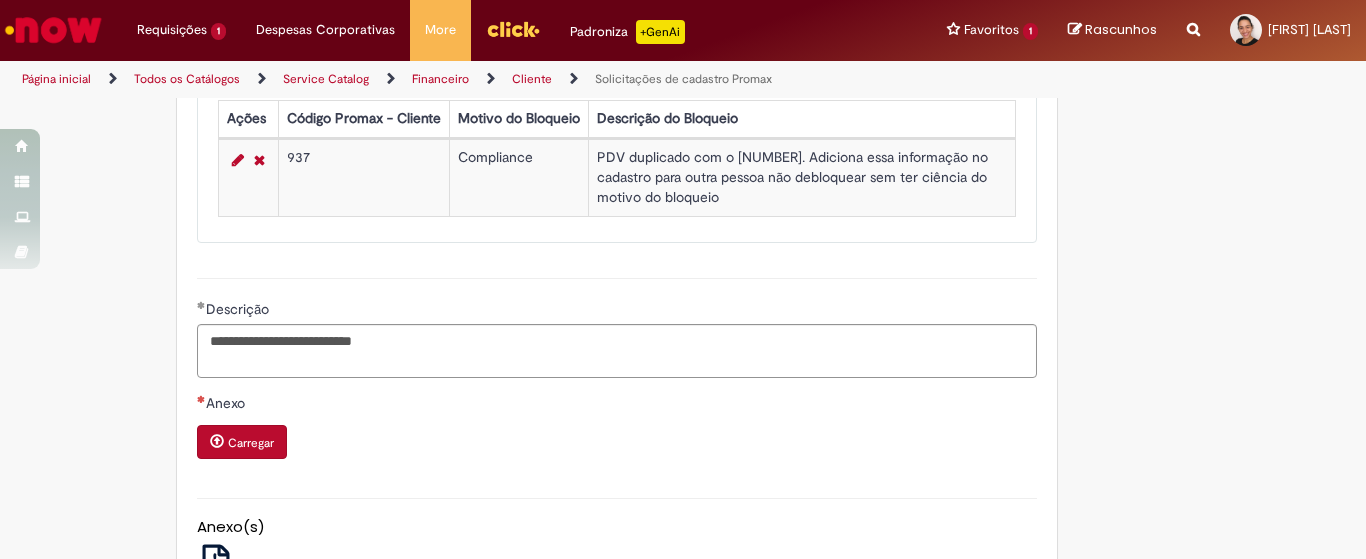 click on "Carregar" at bounding box center [251, 443] 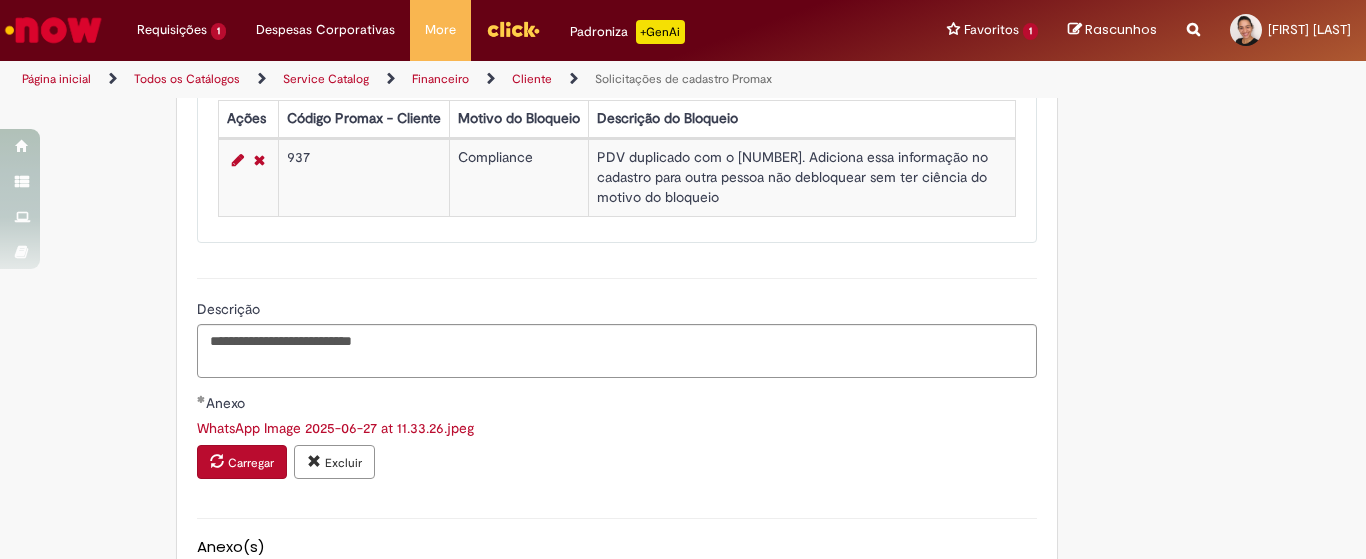 scroll, scrollTop: 1857, scrollLeft: 0, axis: vertical 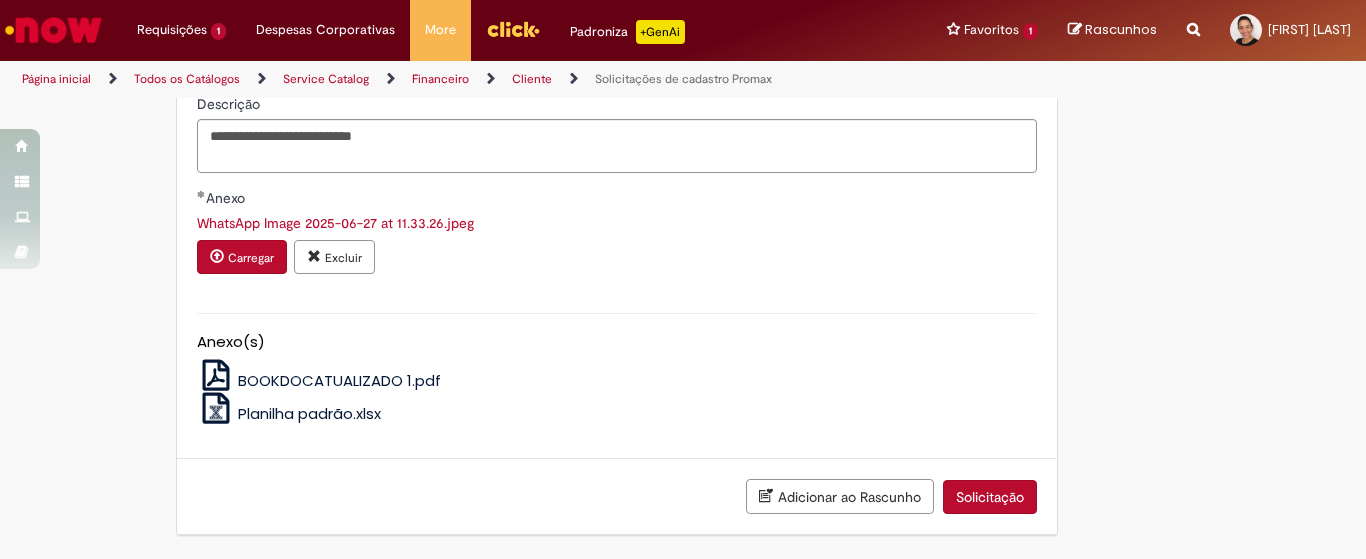 click on "Solicitação" at bounding box center [990, 497] 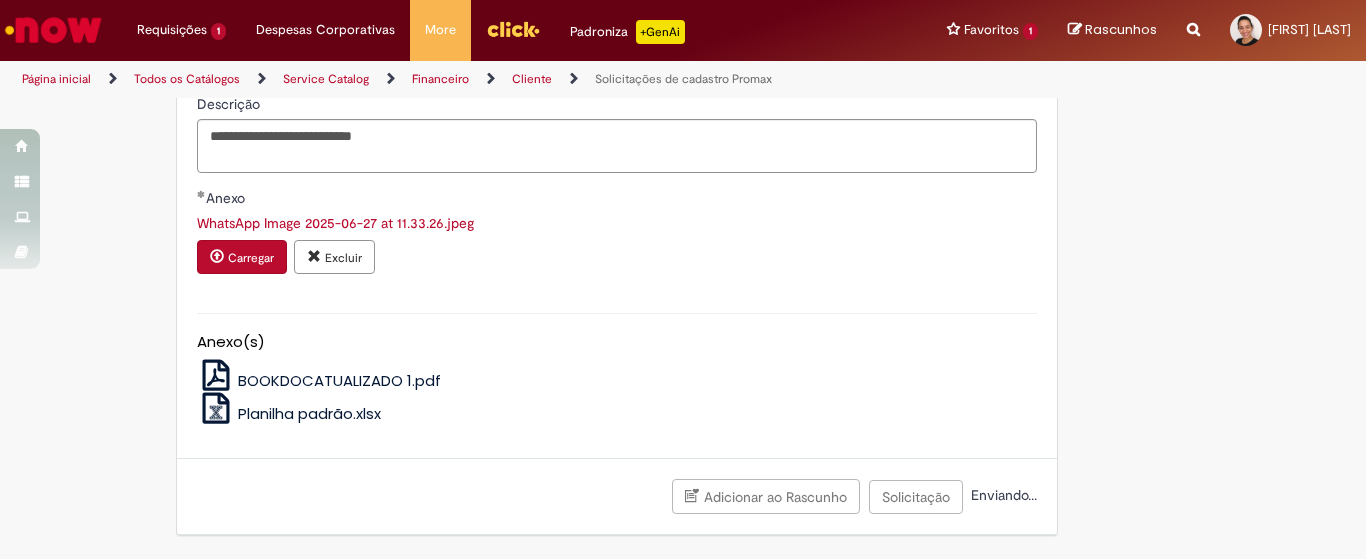click on "Excluir" at bounding box center [343, 258] 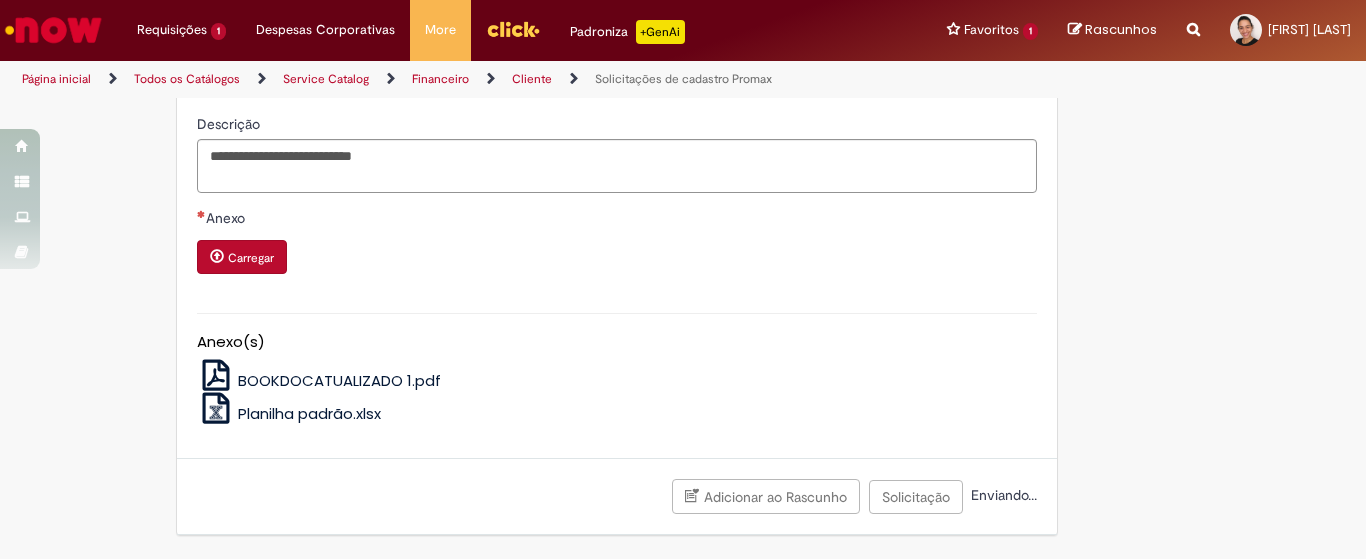 scroll, scrollTop: 1837, scrollLeft: 0, axis: vertical 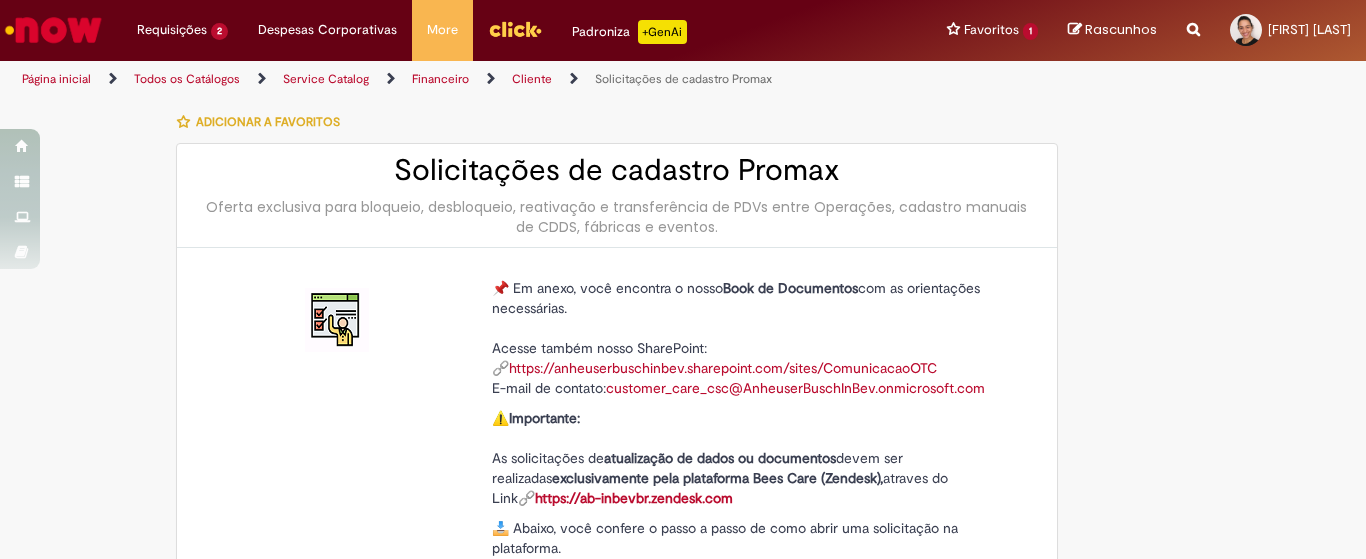 type on "********" 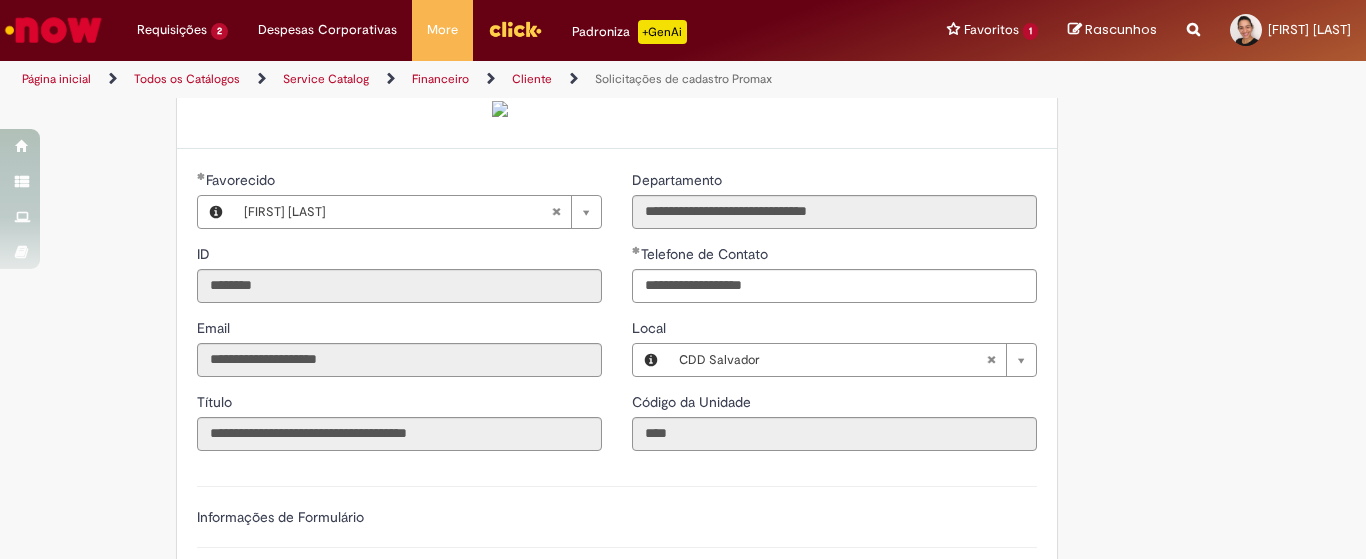 type on "**********" 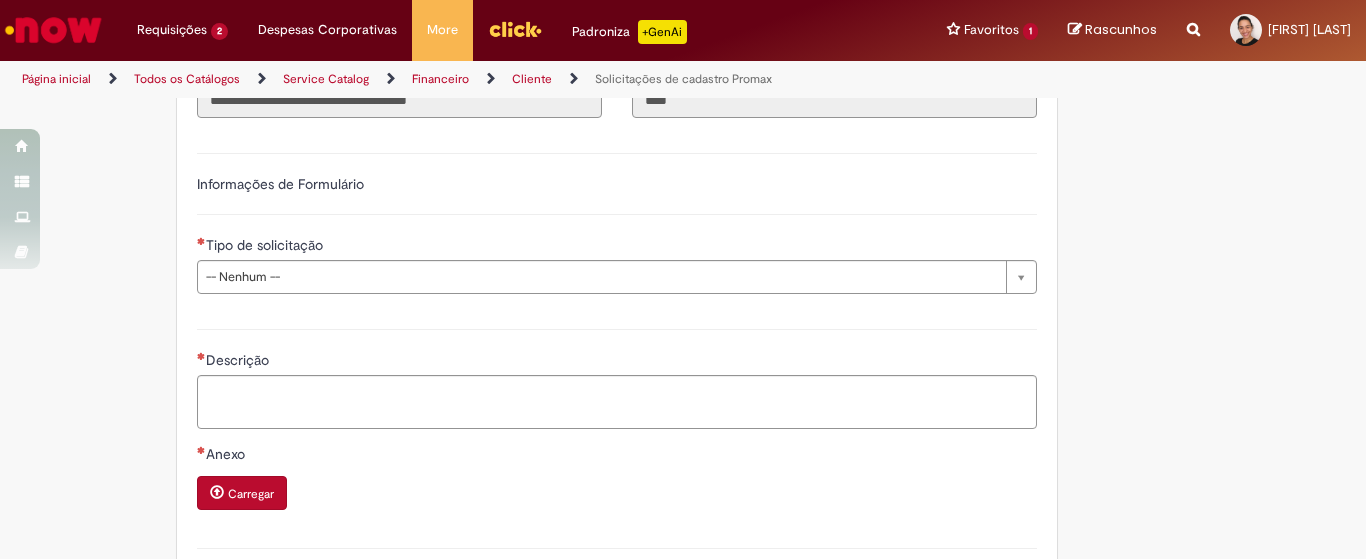 scroll, scrollTop: 917, scrollLeft: 0, axis: vertical 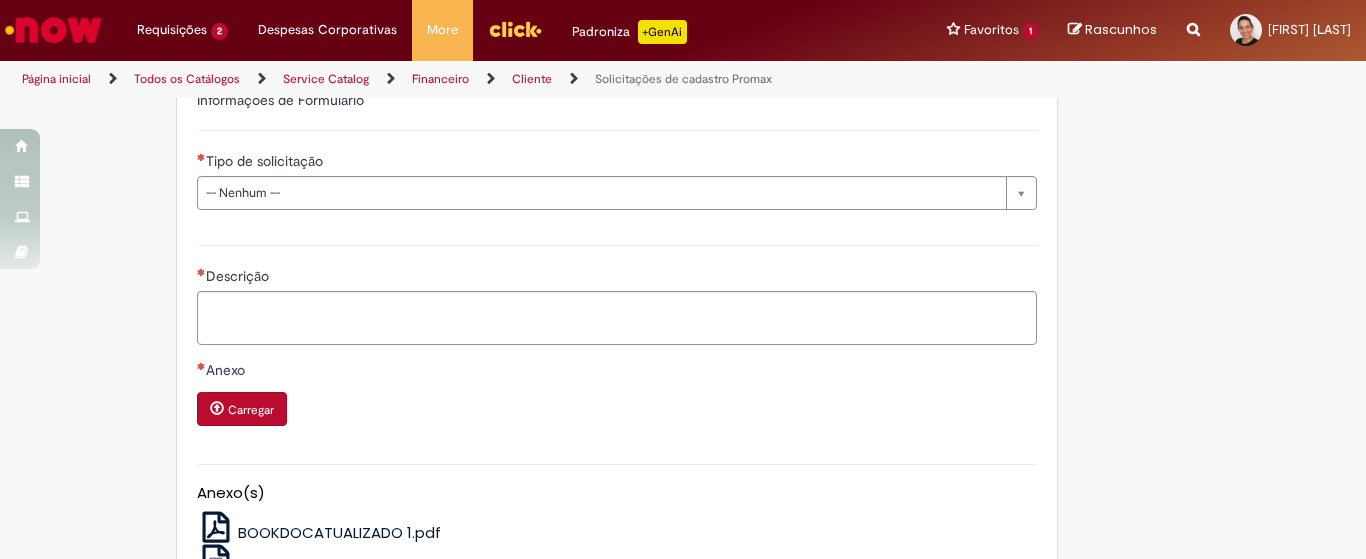 click on "Descrição" at bounding box center [617, 292] 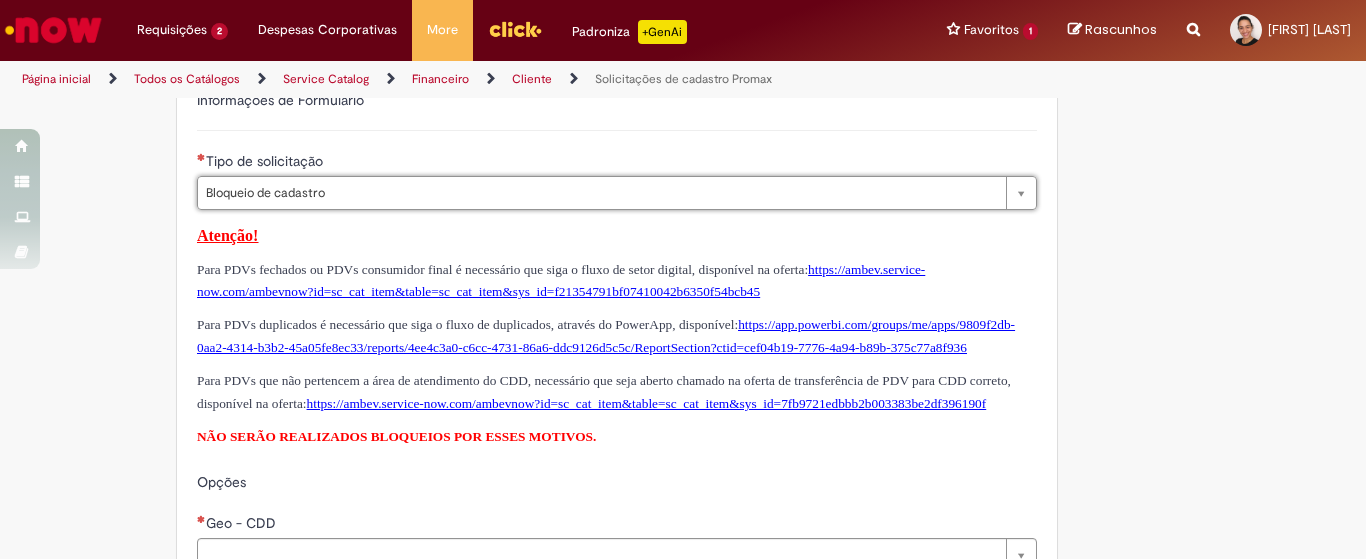 type on "**********" 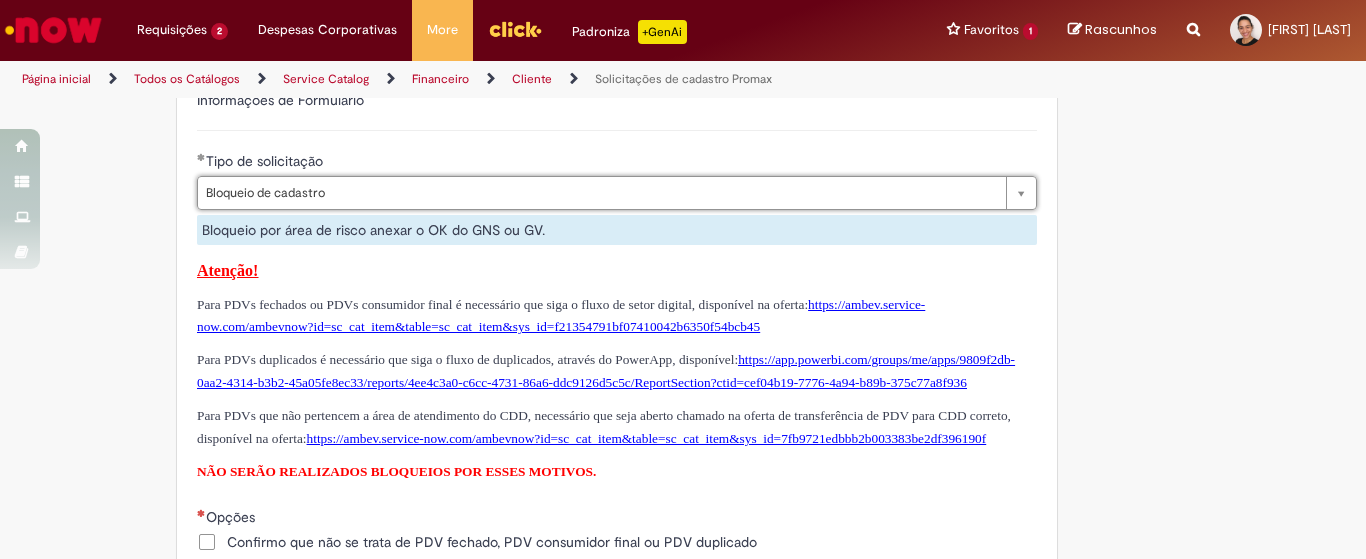 scroll, scrollTop: 1250, scrollLeft: 0, axis: vertical 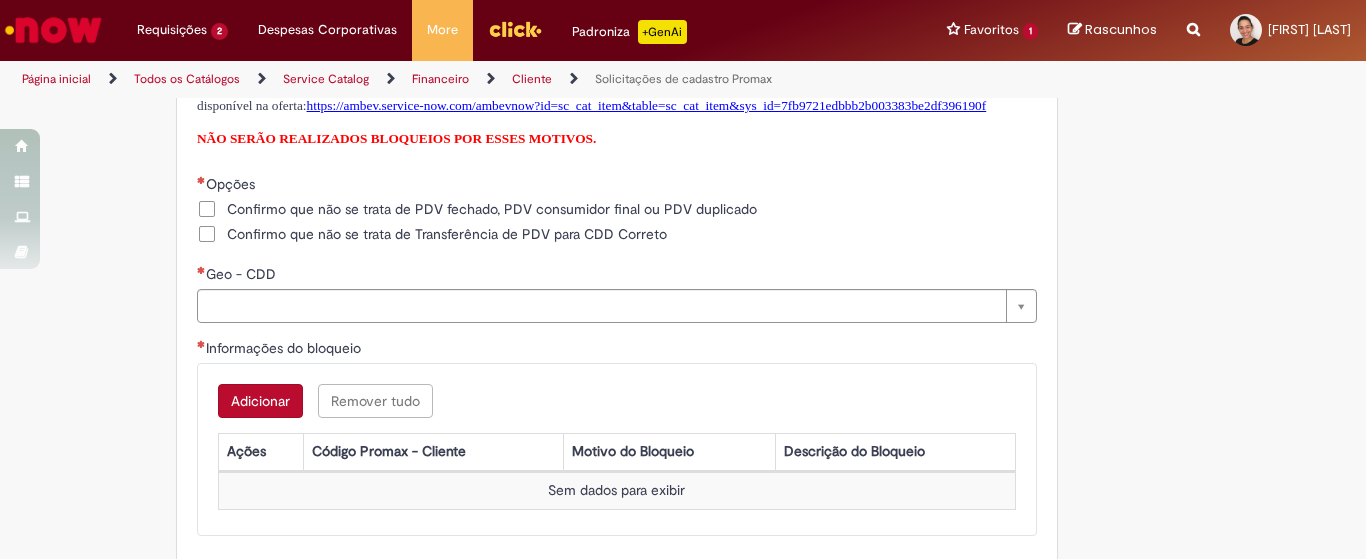 drag, startPoint x: 206, startPoint y: 276, endPoint x: 199, endPoint y: 295, distance: 20.248457 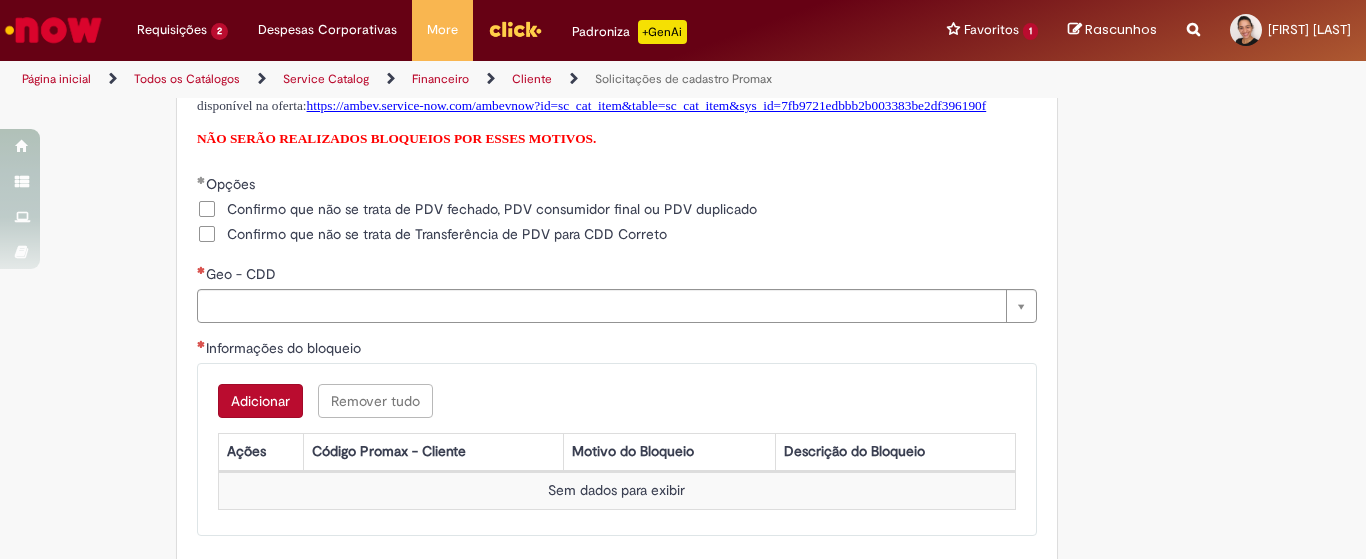 click on "Confirmo que não se trata de Transferência de PDV para CDD Correto" at bounding box center (447, 234) 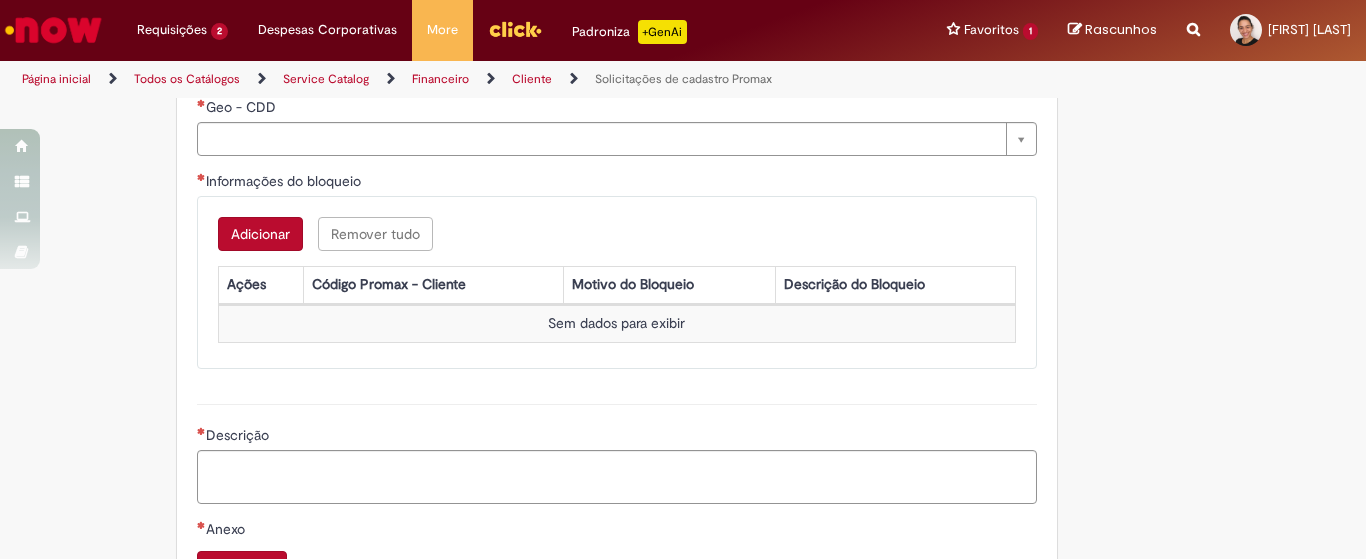 click on "Adicionar" at bounding box center [260, 234] 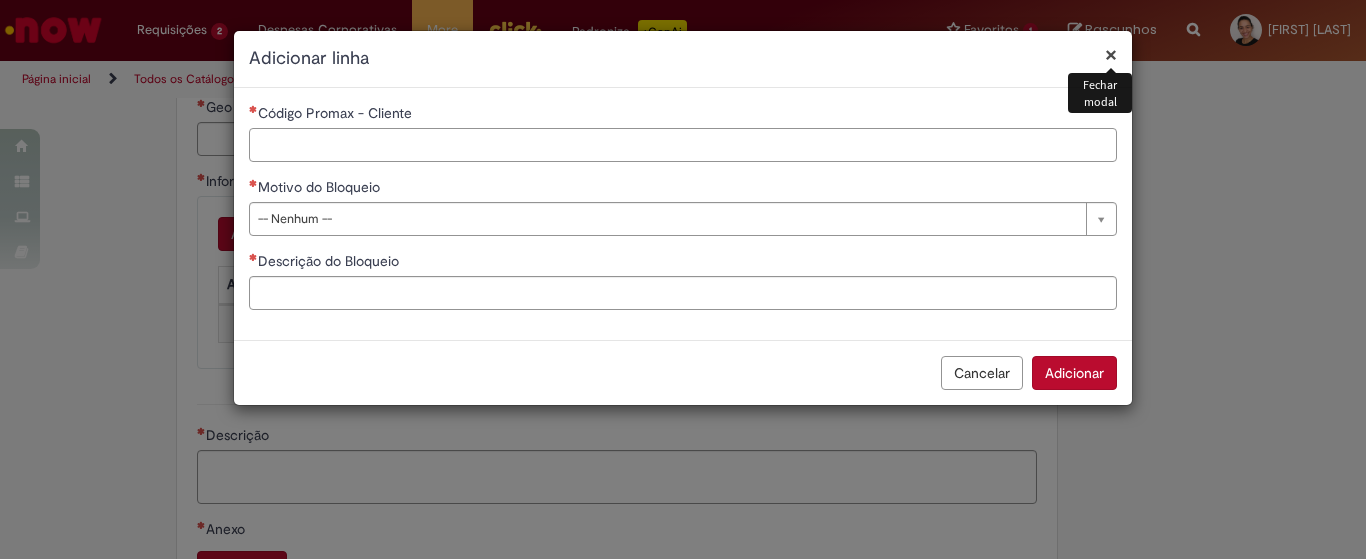 click on "Código Promax - Cliente" at bounding box center (683, 145) 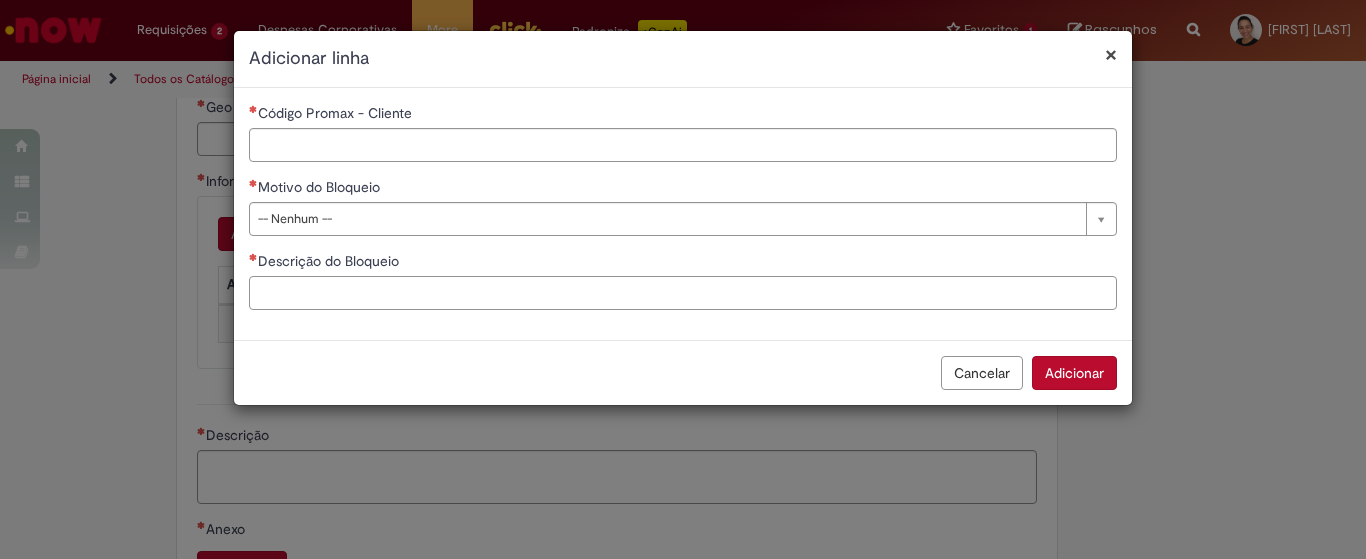 click on "Descrição do Bloqueio" at bounding box center (683, 293) 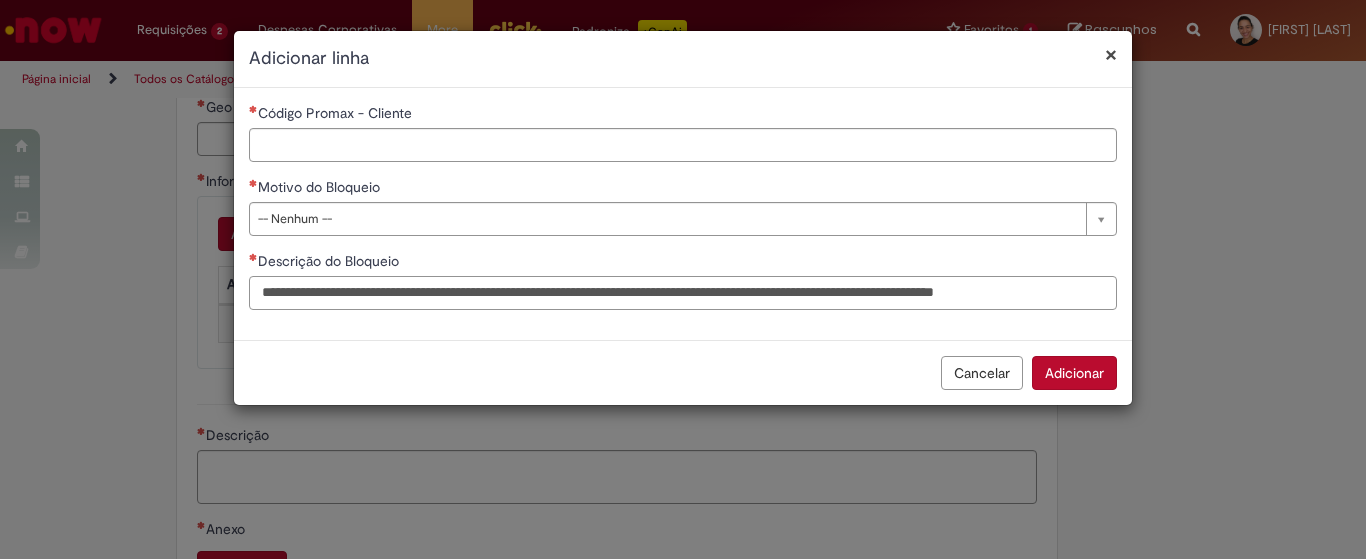 scroll, scrollTop: 0, scrollLeft: 46, axis: horizontal 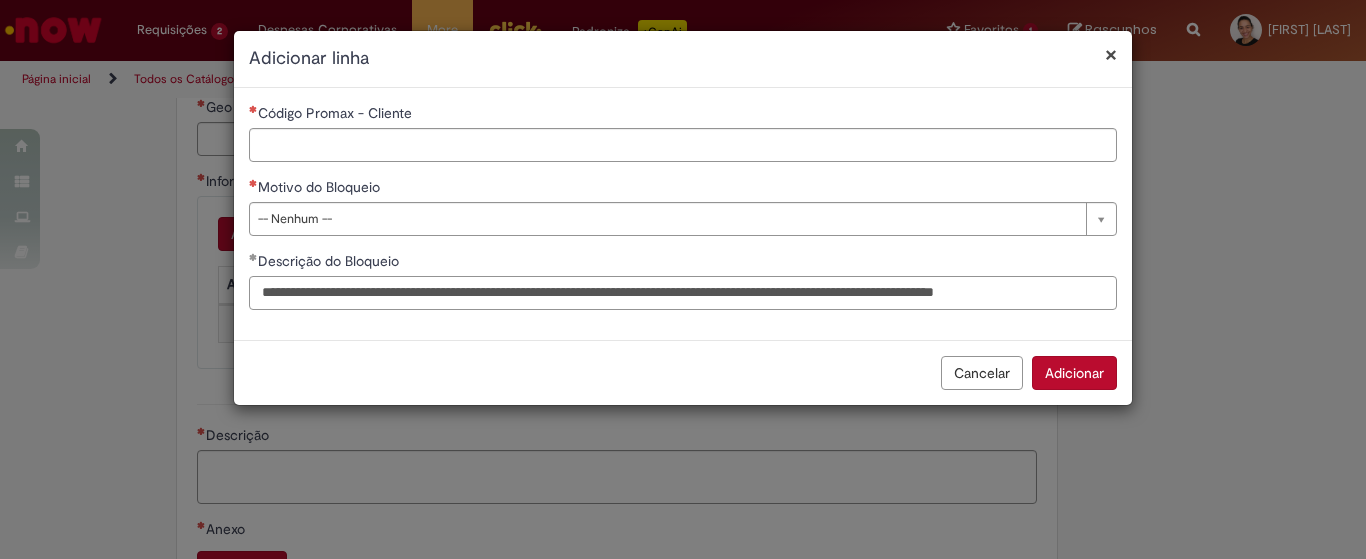 click on "**********" at bounding box center (683, 293) 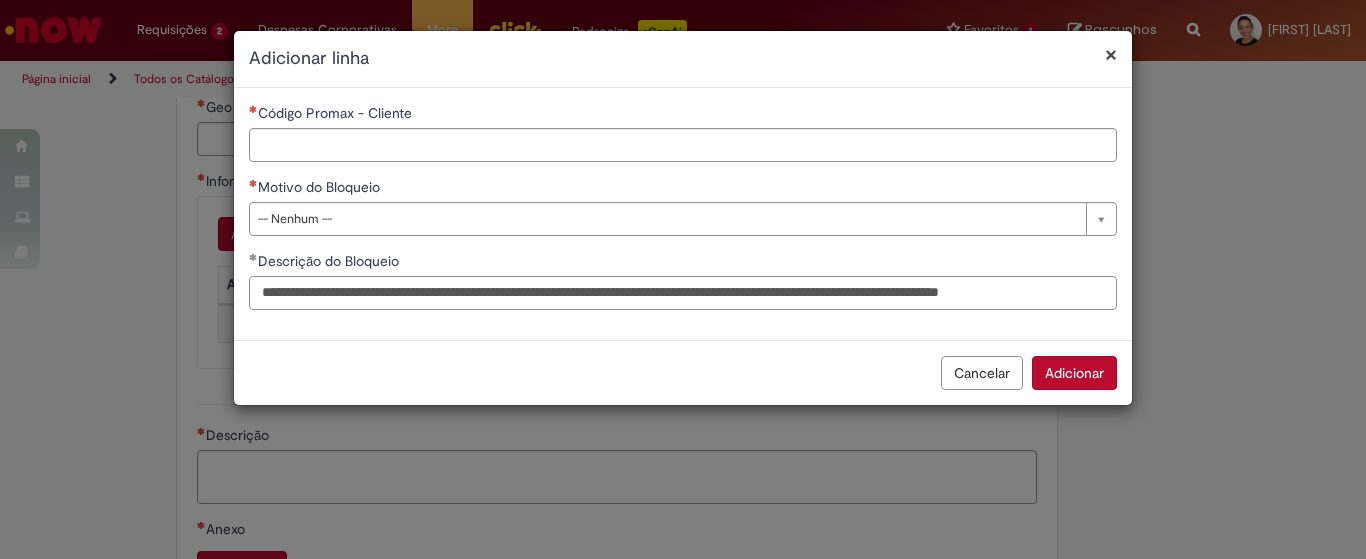 type on "**********" 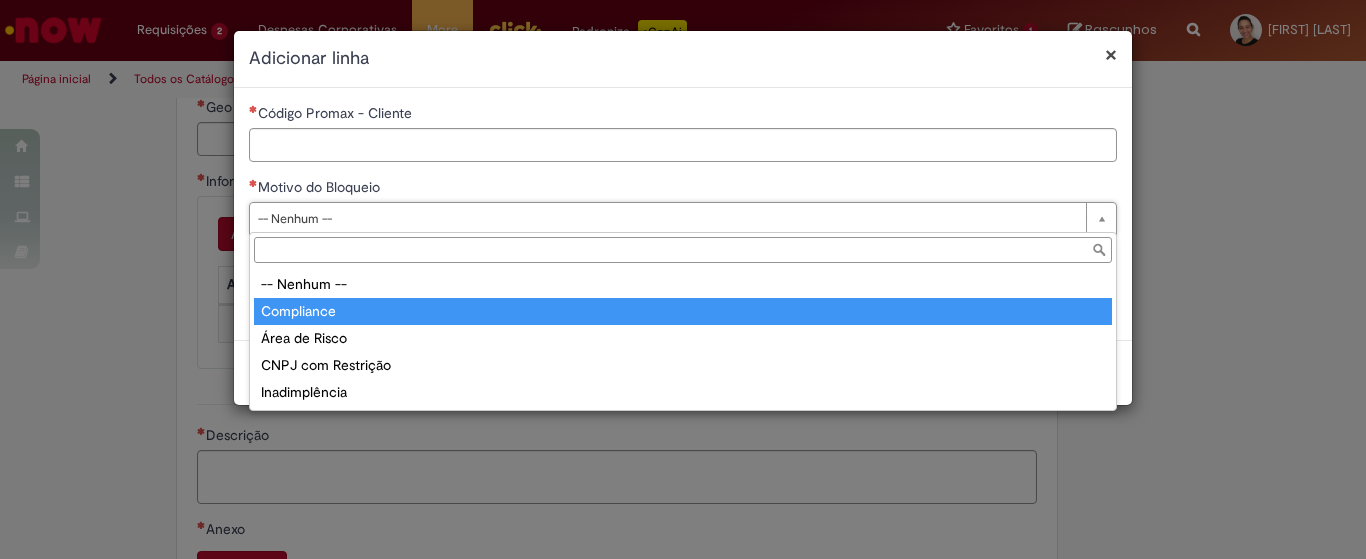 type on "**********" 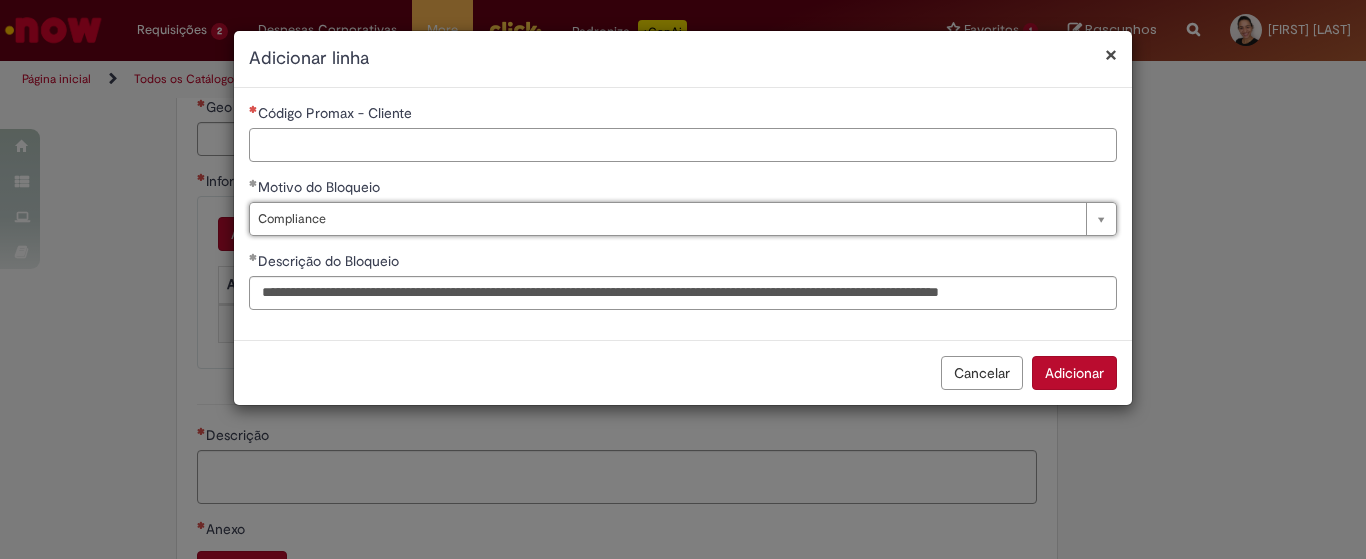 click on "Código Promax - Cliente" at bounding box center (683, 145) 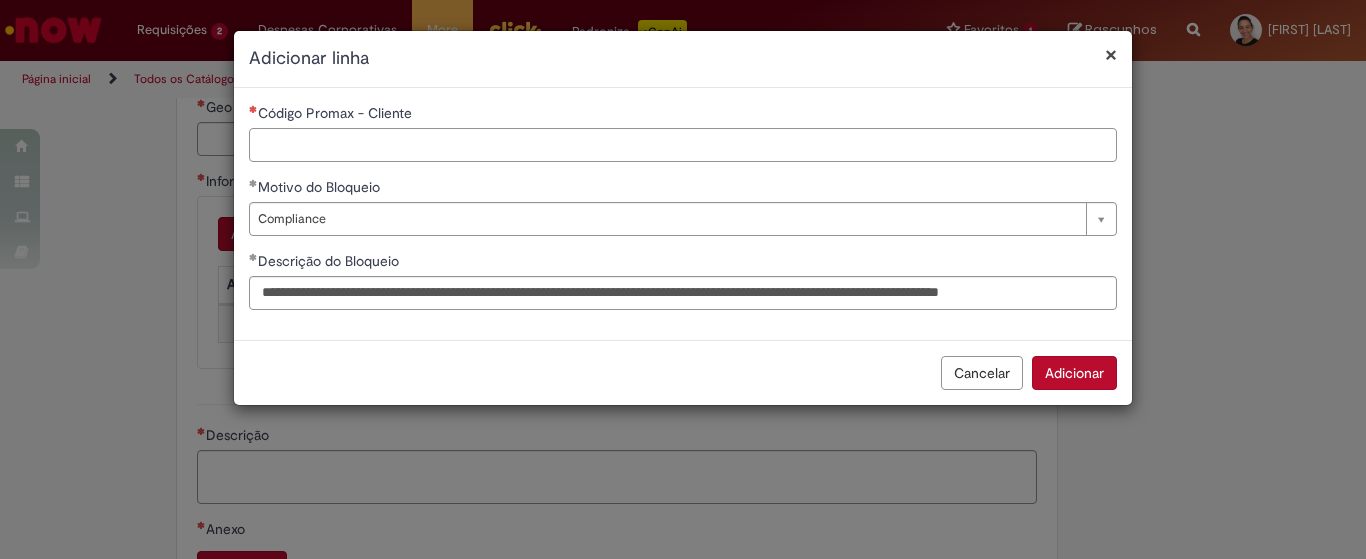 paste on "***" 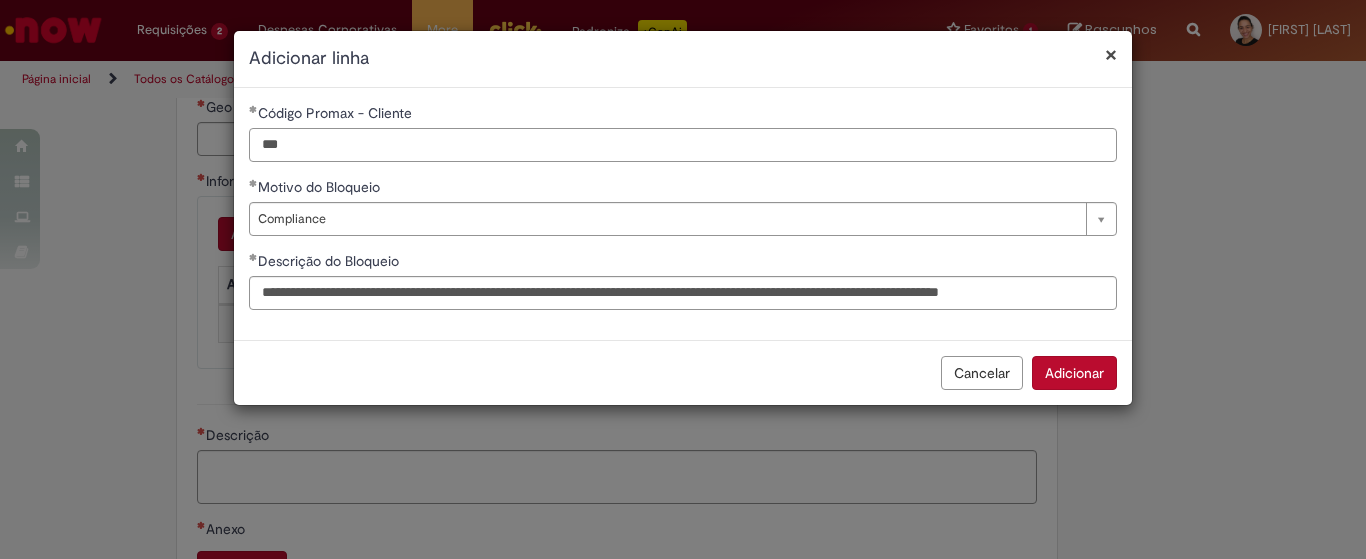 type on "***" 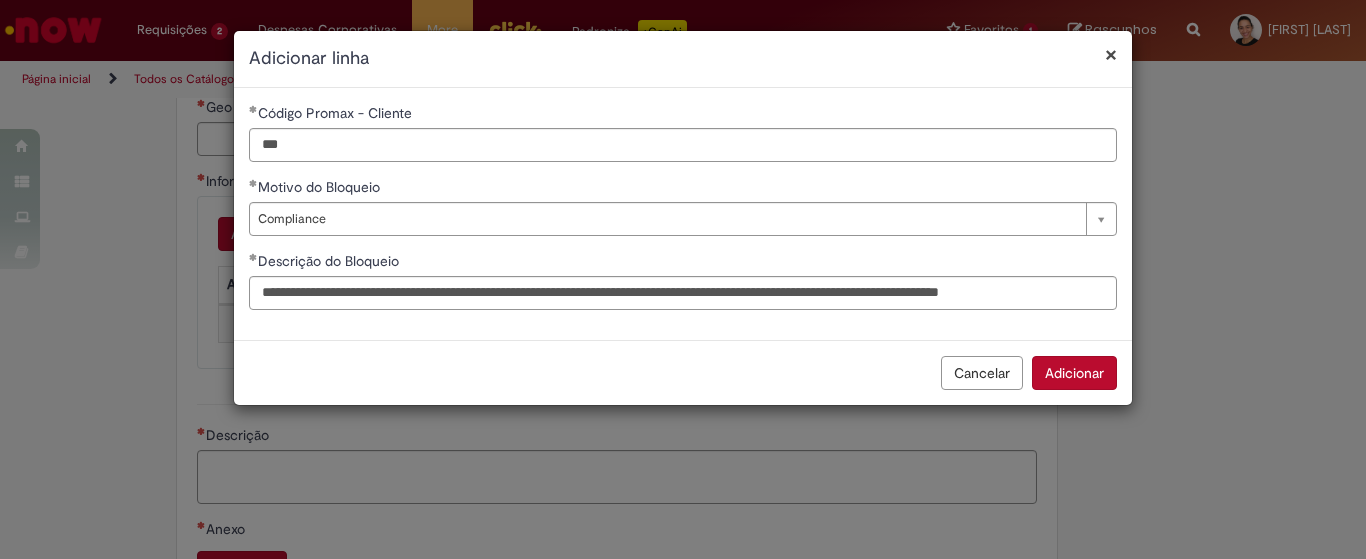 click on "Adicionar" at bounding box center [1074, 373] 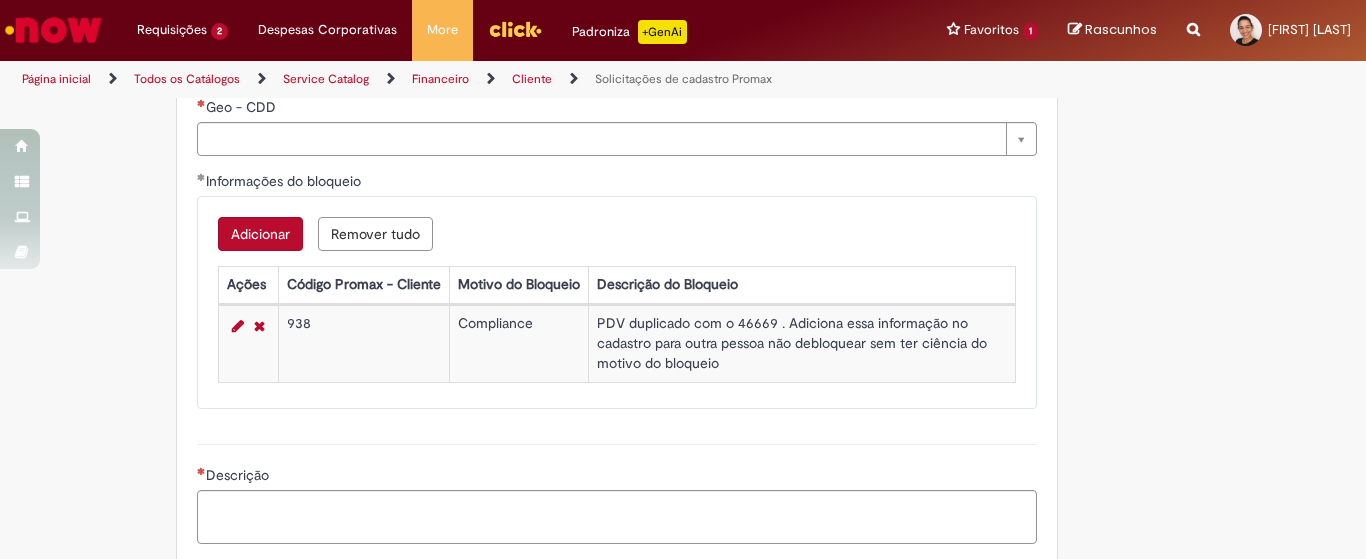 click on "938" at bounding box center [363, 344] 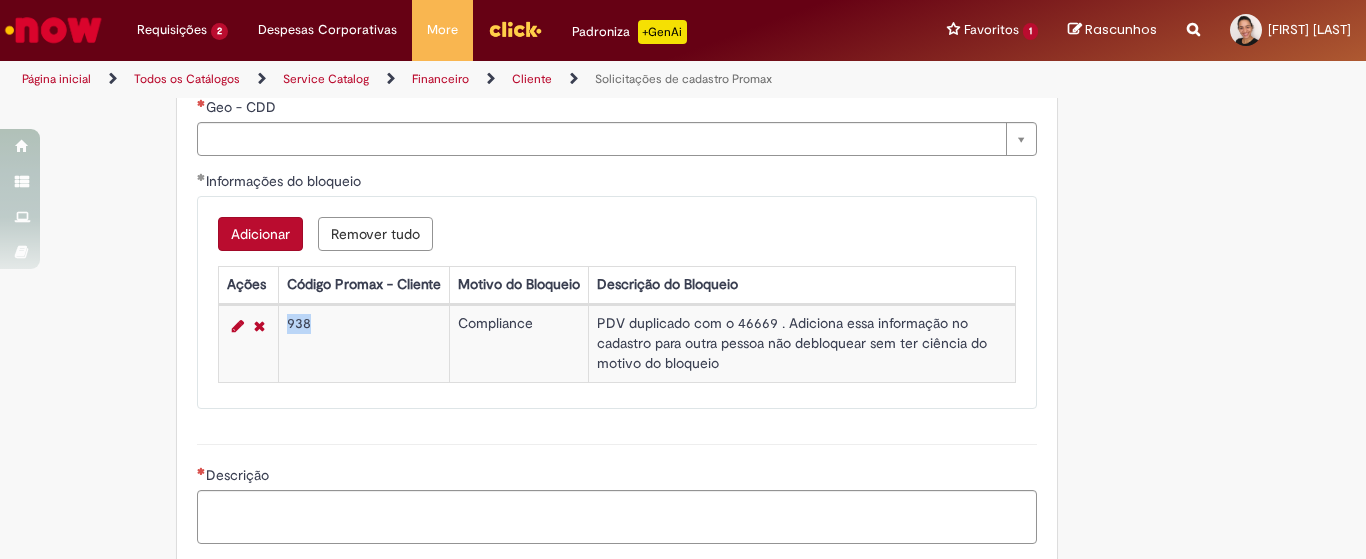 click on "938" at bounding box center [363, 344] 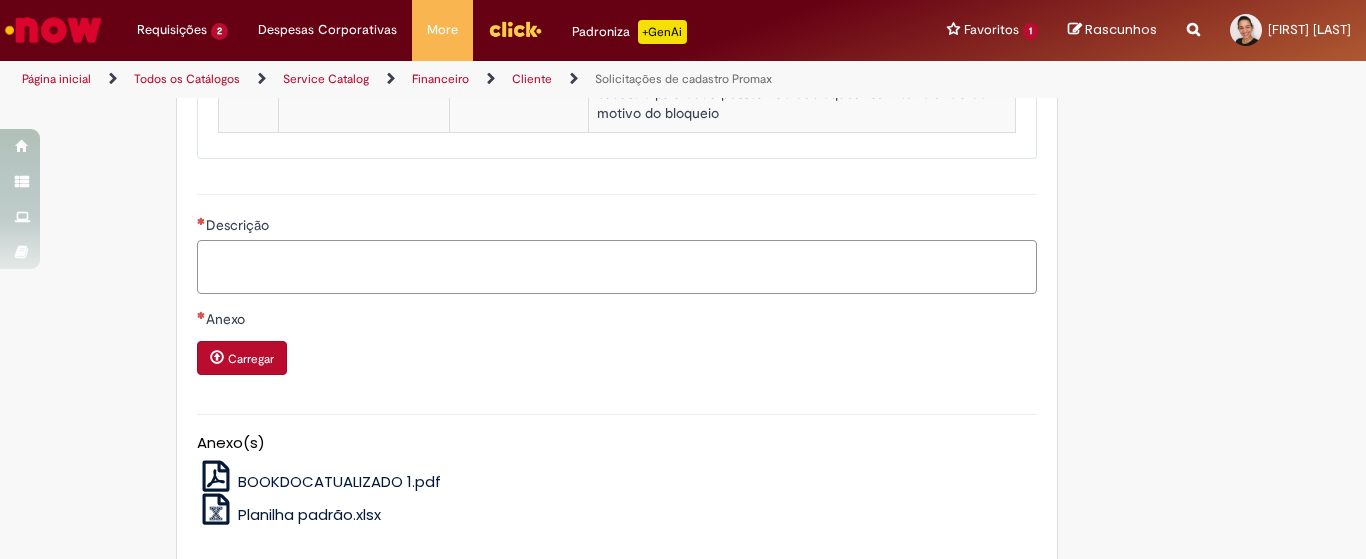 click on "Descrição" at bounding box center (617, 267) 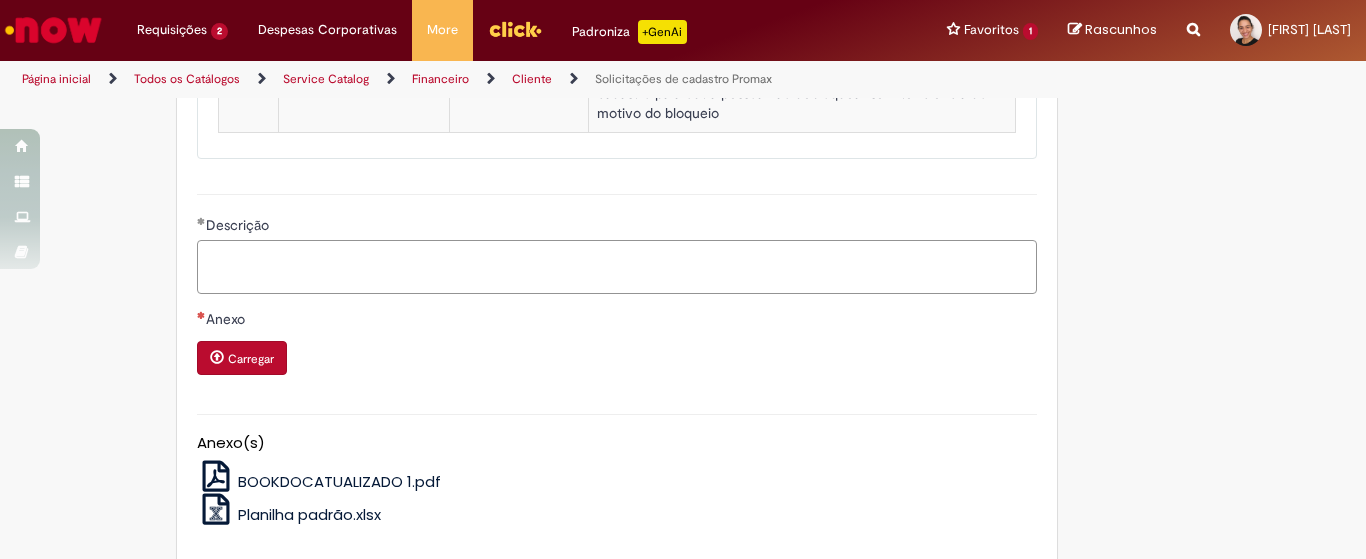 paste on "***" 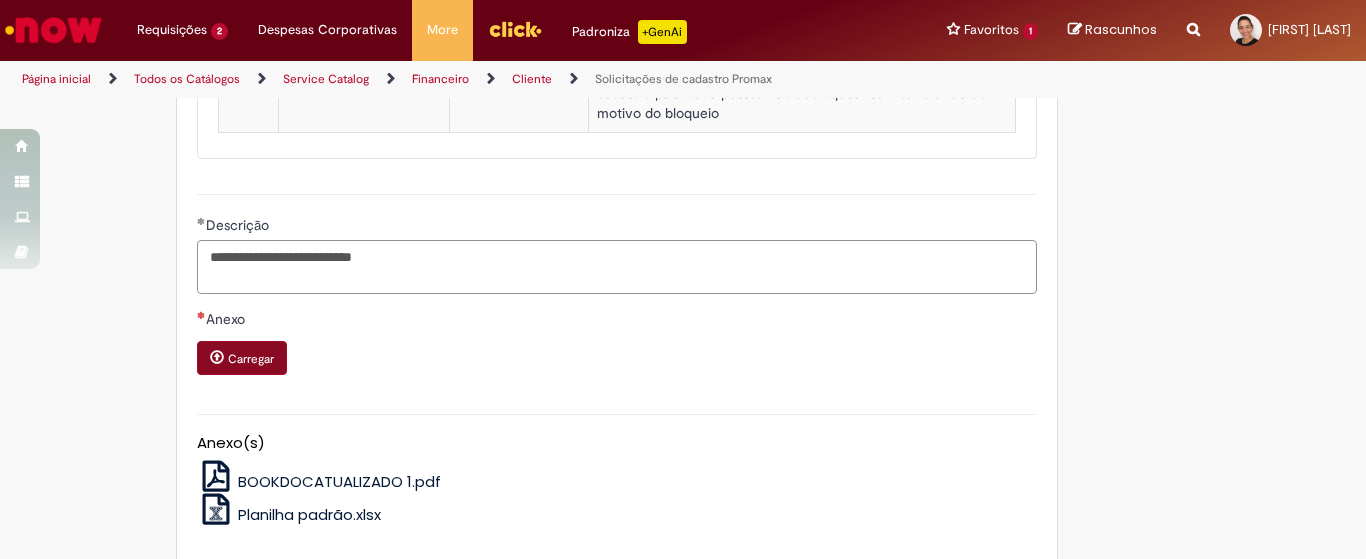 type on "**********" 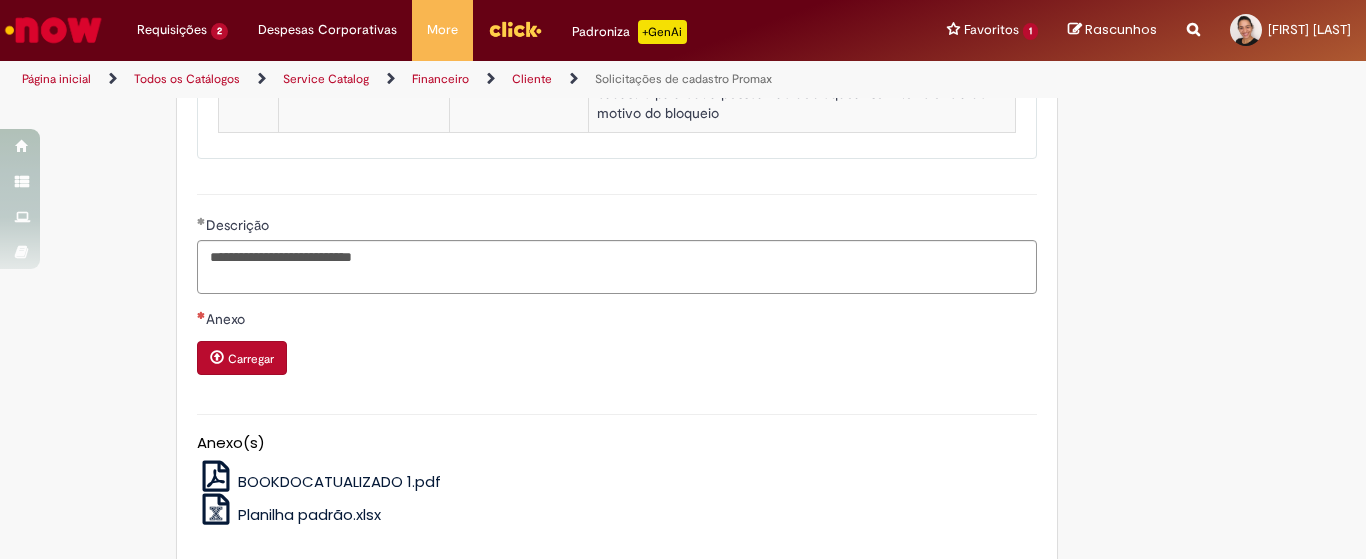 click on "Carregar" at bounding box center [251, 359] 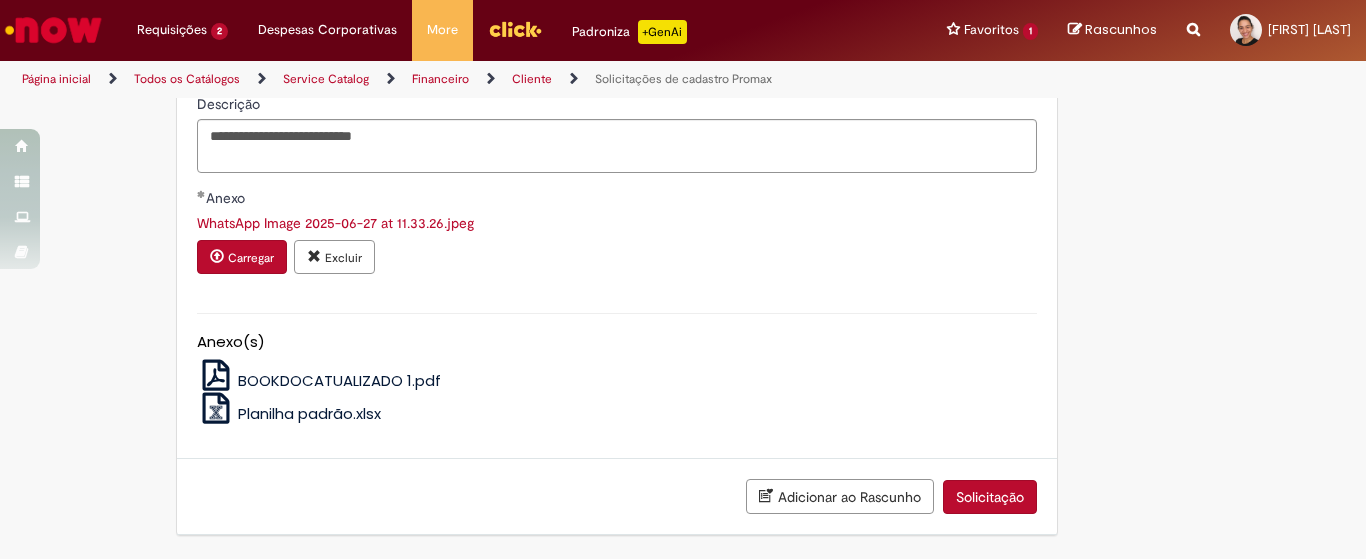 click on "Solicitação" at bounding box center (990, 497) 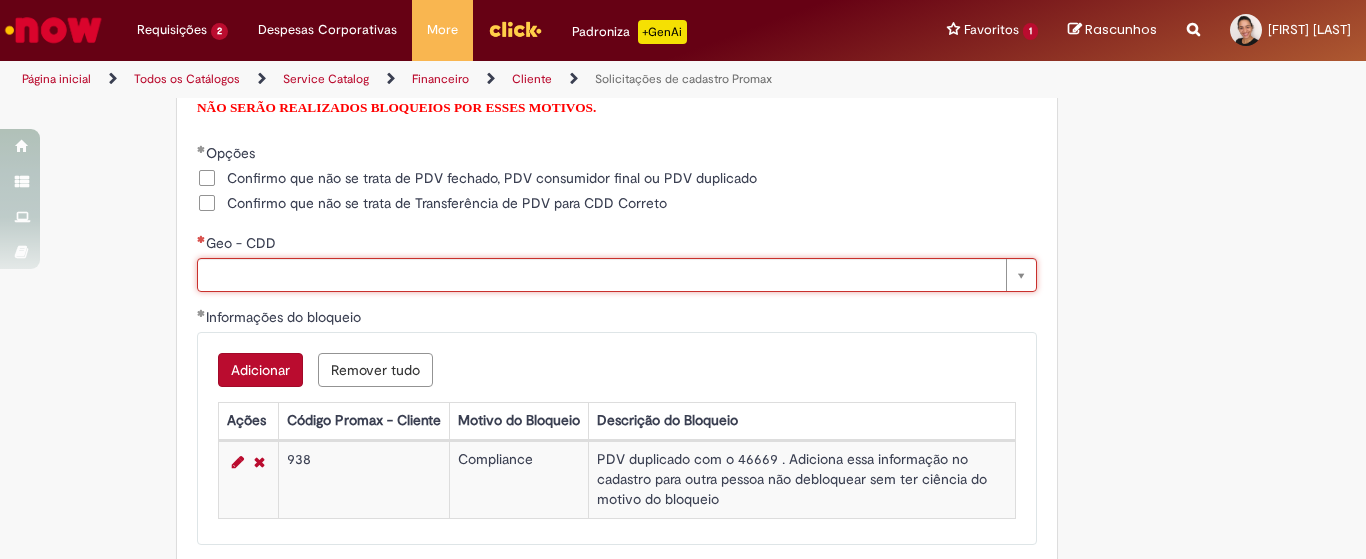 scroll, scrollTop: 1364, scrollLeft: 0, axis: vertical 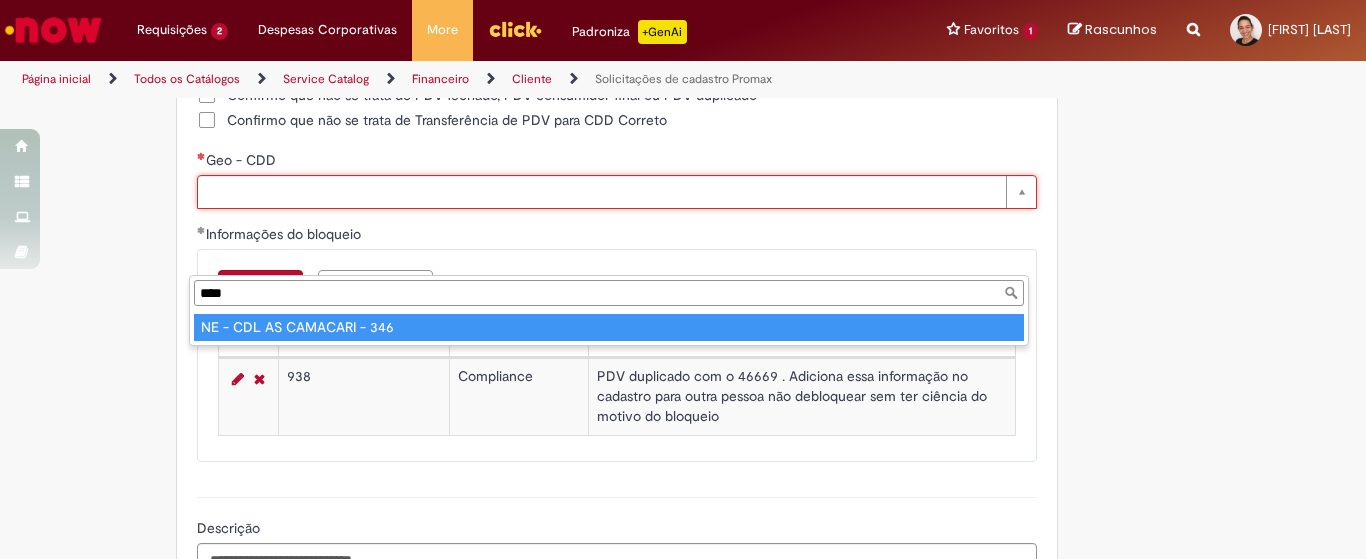 type on "*****" 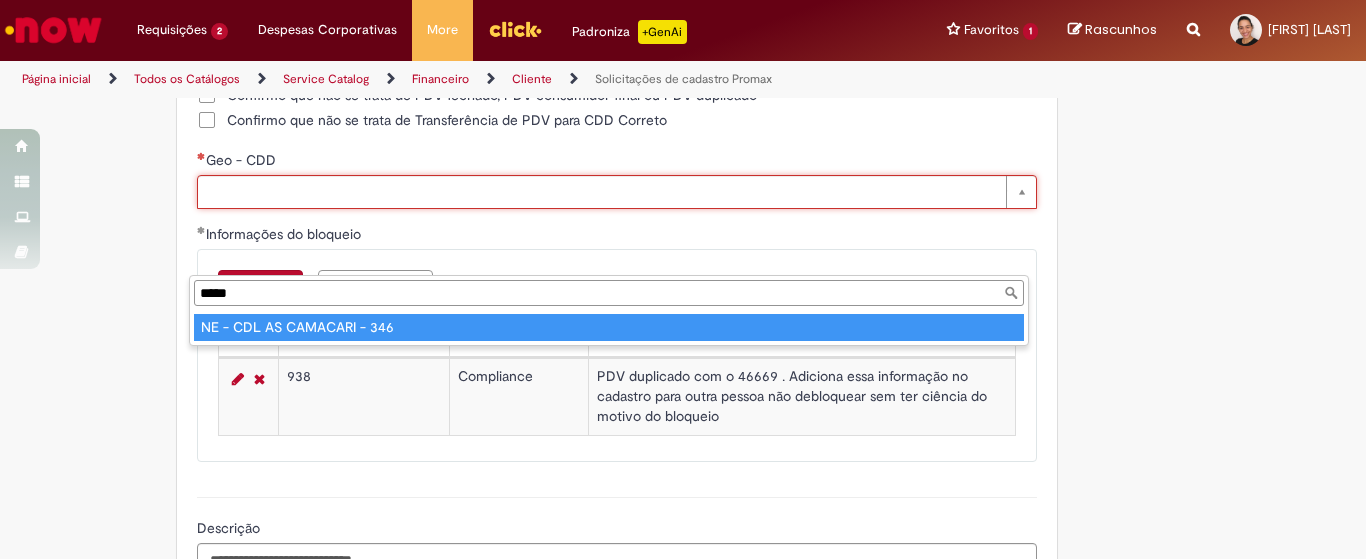 type on "**********" 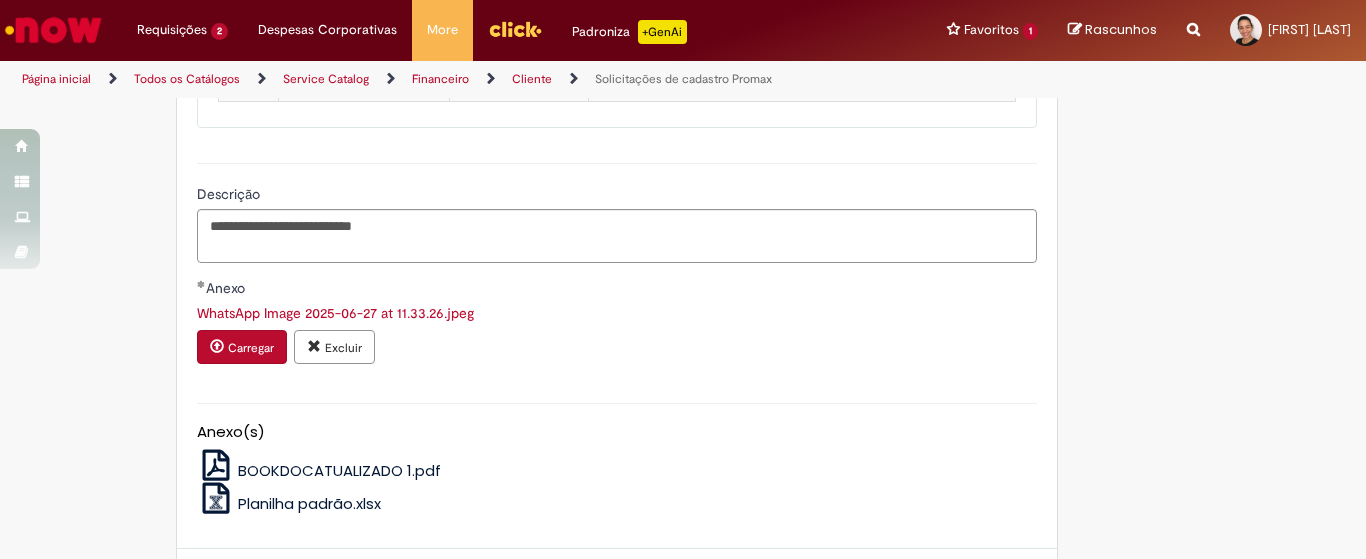 scroll, scrollTop: 1857, scrollLeft: 0, axis: vertical 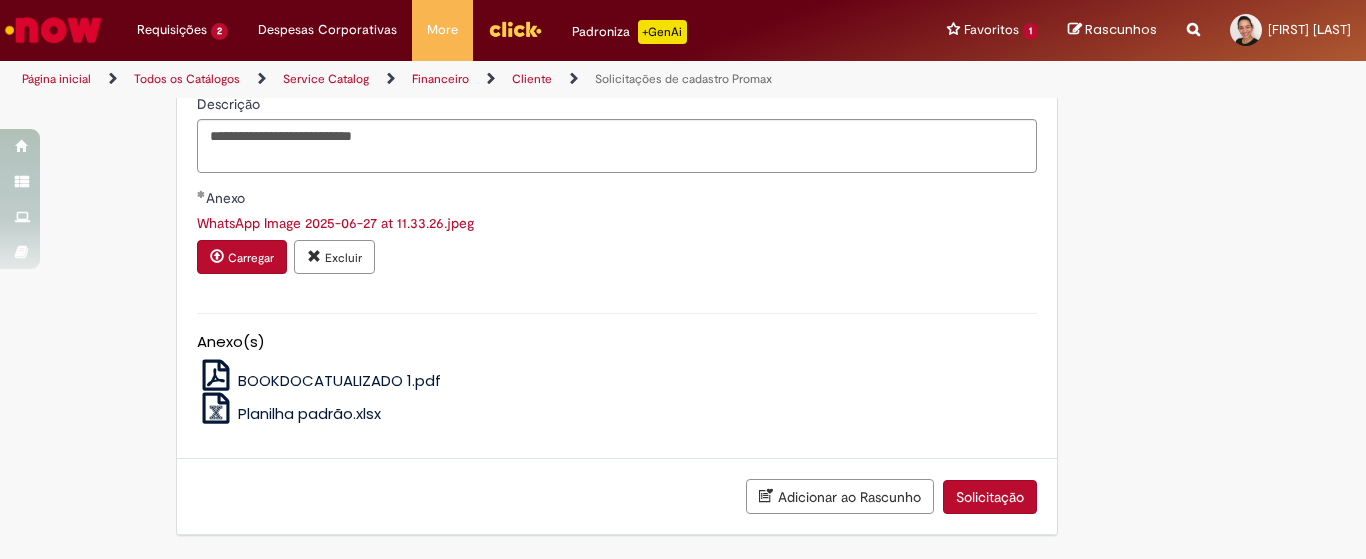 click on "Solicitação" at bounding box center [990, 497] 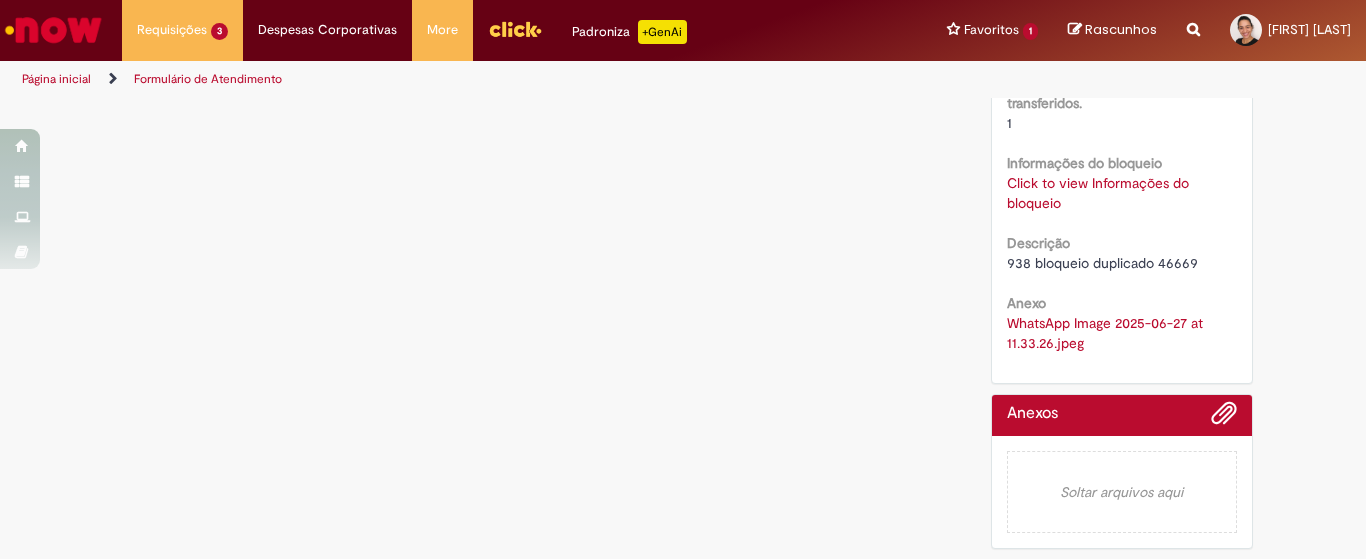 scroll, scrollTop: 0, scrollLeft: 0, axis: both 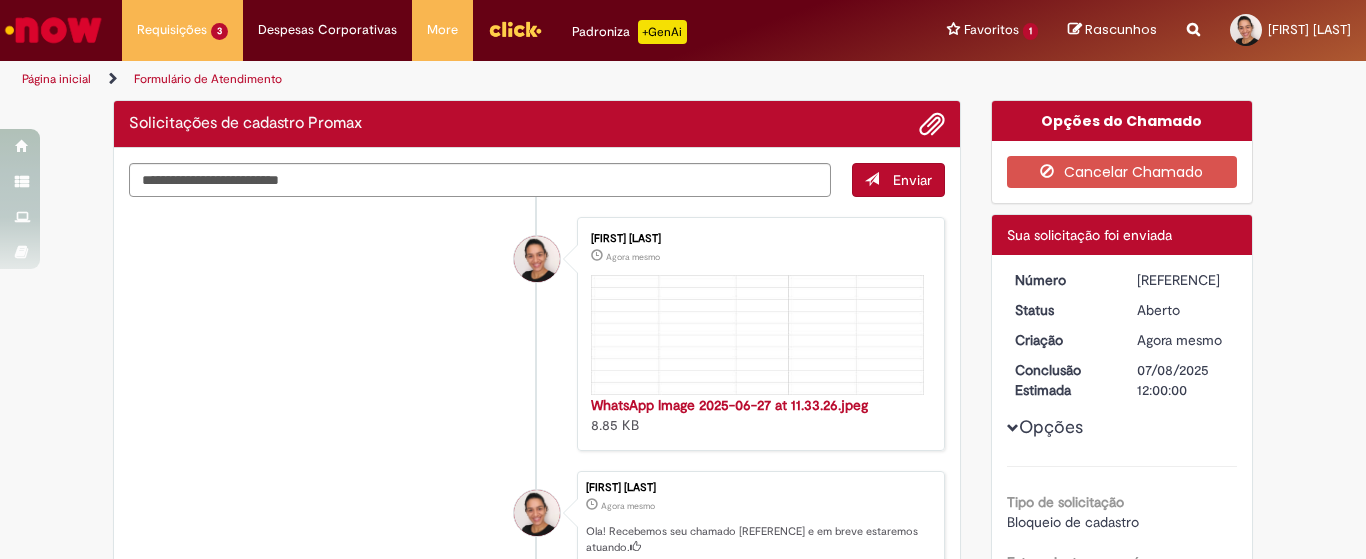 click on "[REFERENCE]" at bounding box center (1183, 280) 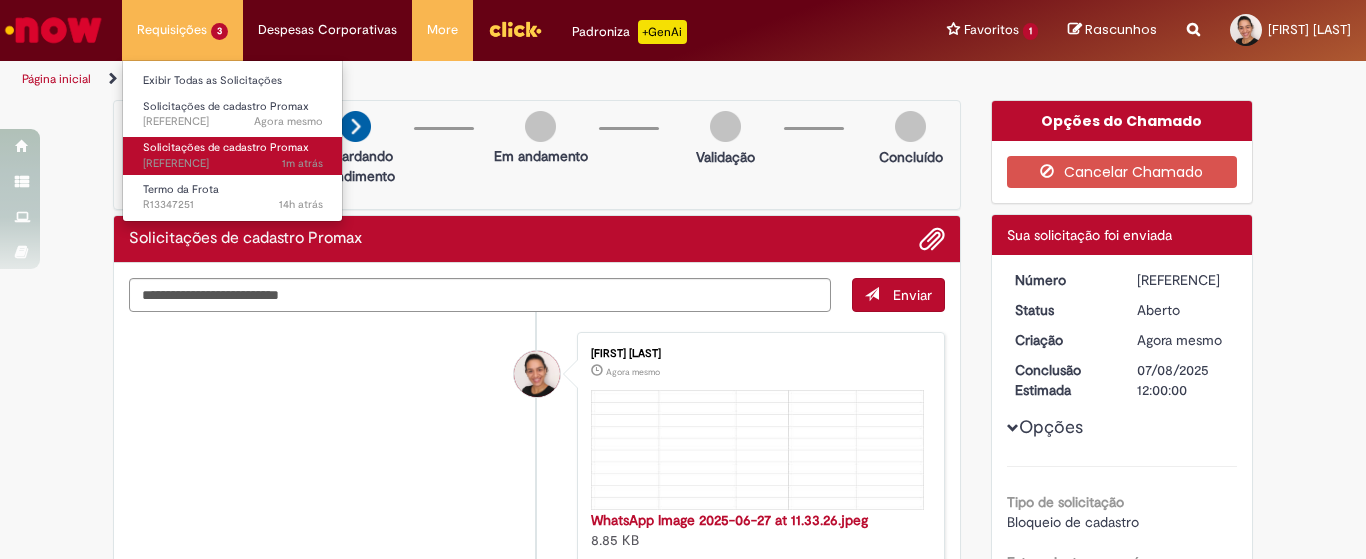 click on "1m atrás 1m atrás  [REFERENCE]" at bounding box center (233, 164) 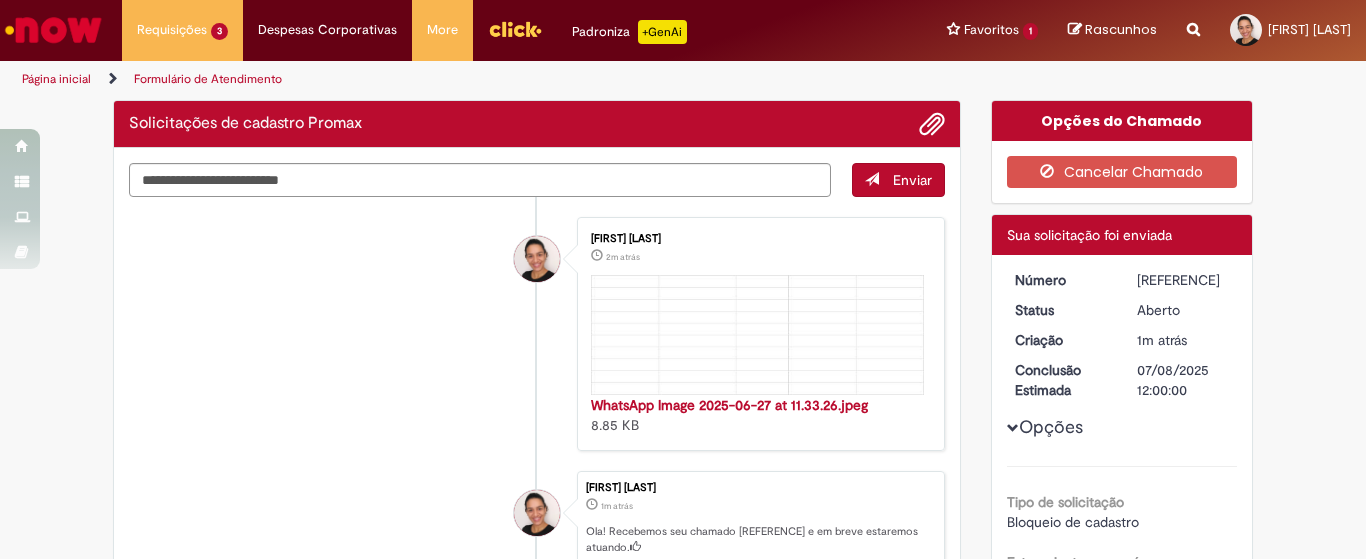 click on "[REFERENCE]" at bounding box center [1183, 280] 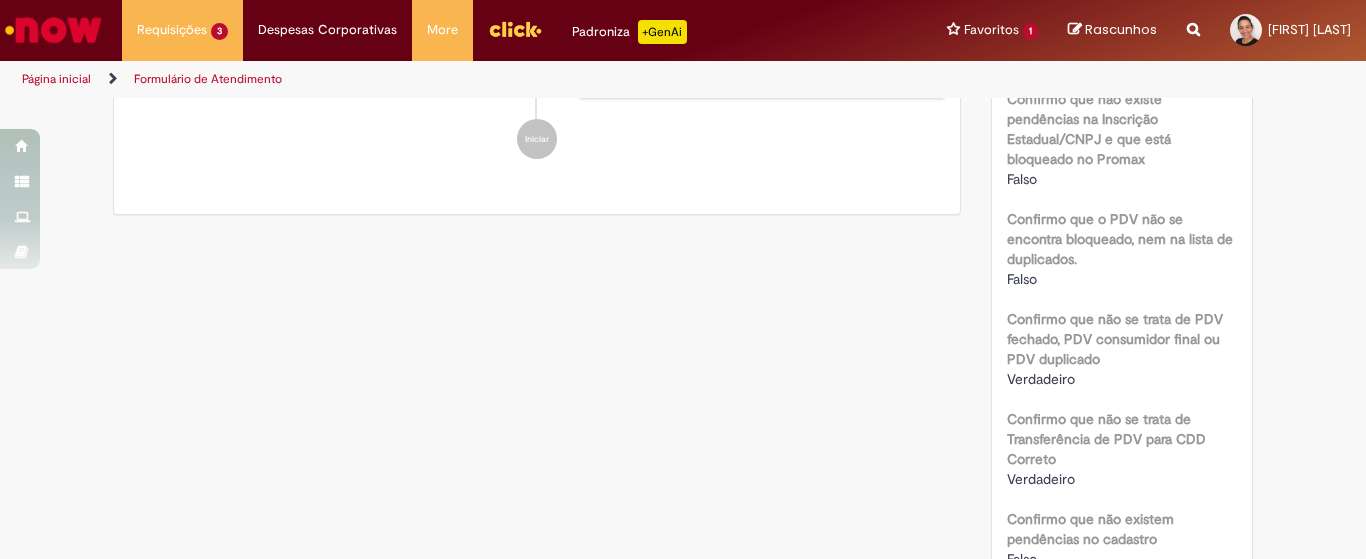 scroll, scrollTop: 0, scrollLeft: 0, axis: both 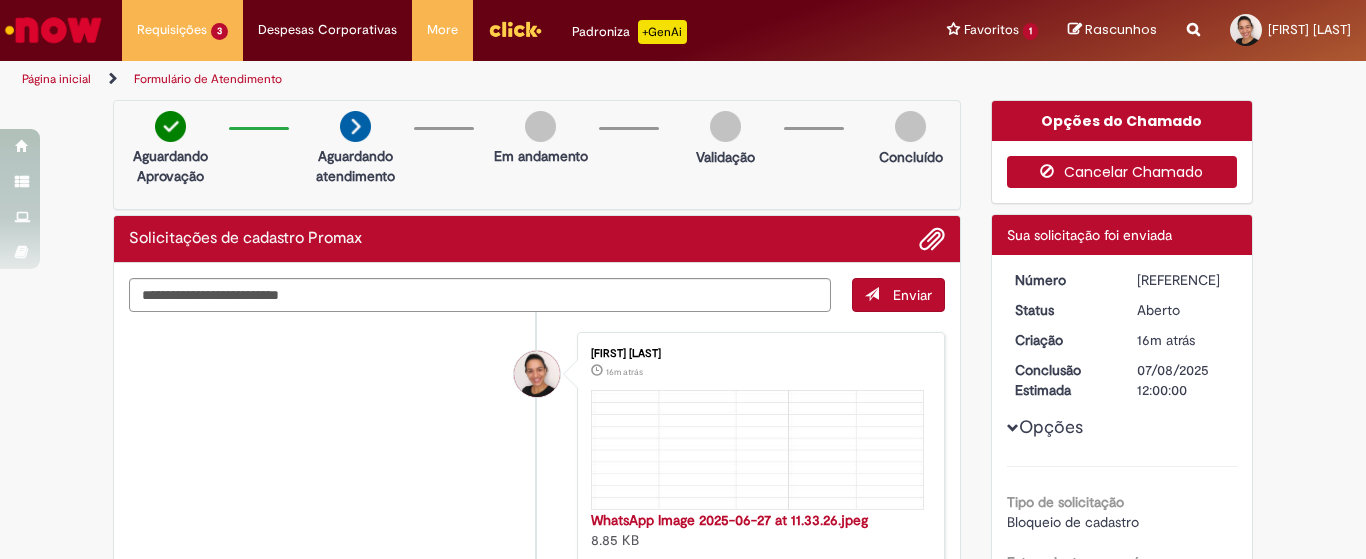 click on "Cancelar Chamado" at bounding box center [1122, 172] 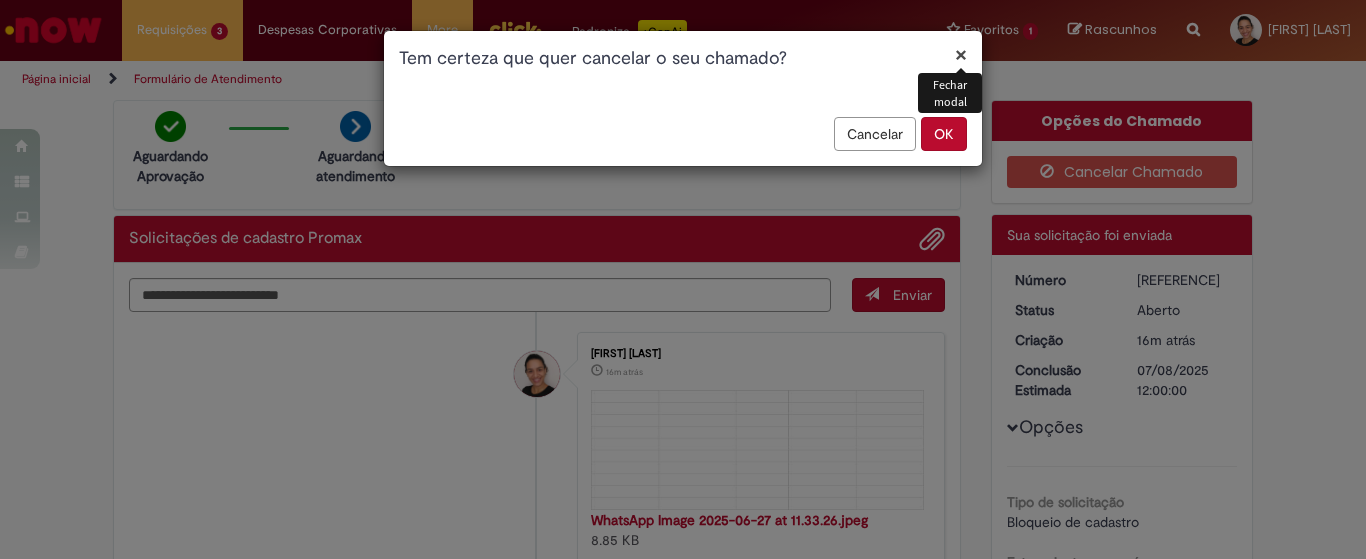 click on "OK" at bounding box center [944, 134] 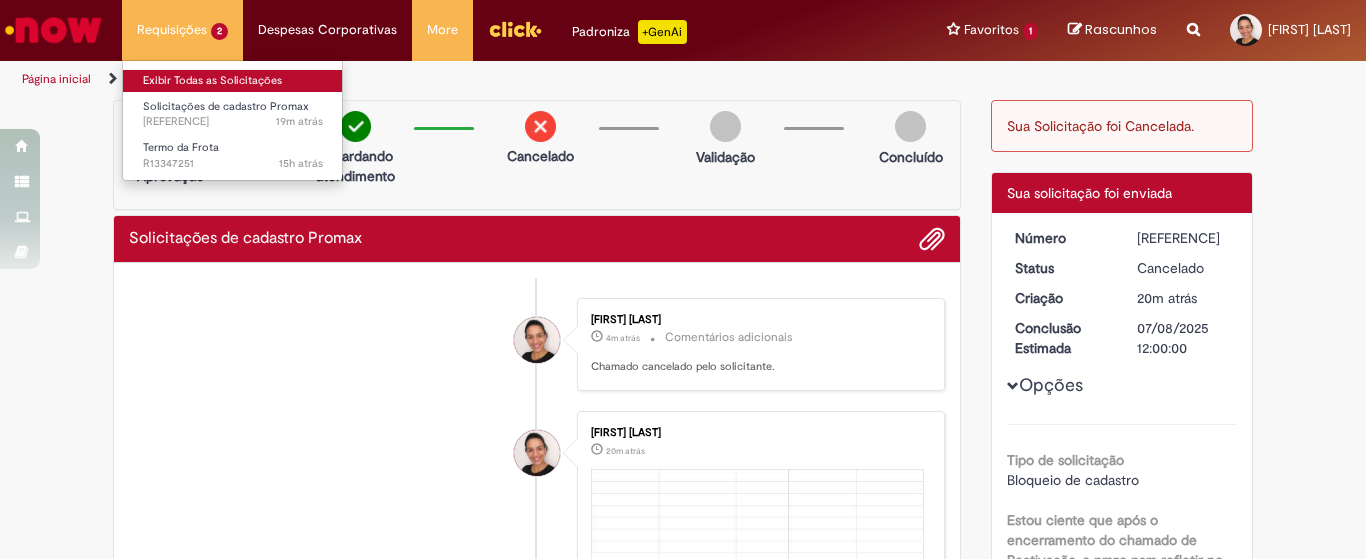 click on "Exibir Todas as Solicitações" at bounding box center [233, 81] 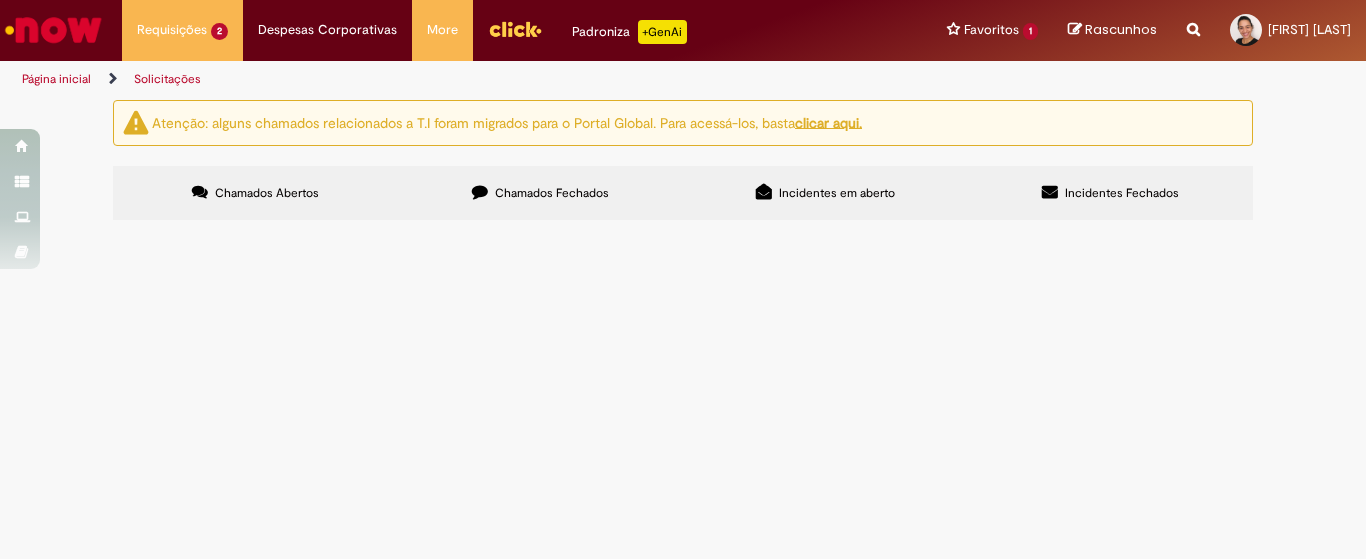 click on "R13347251" at bounding box center [0, 0] 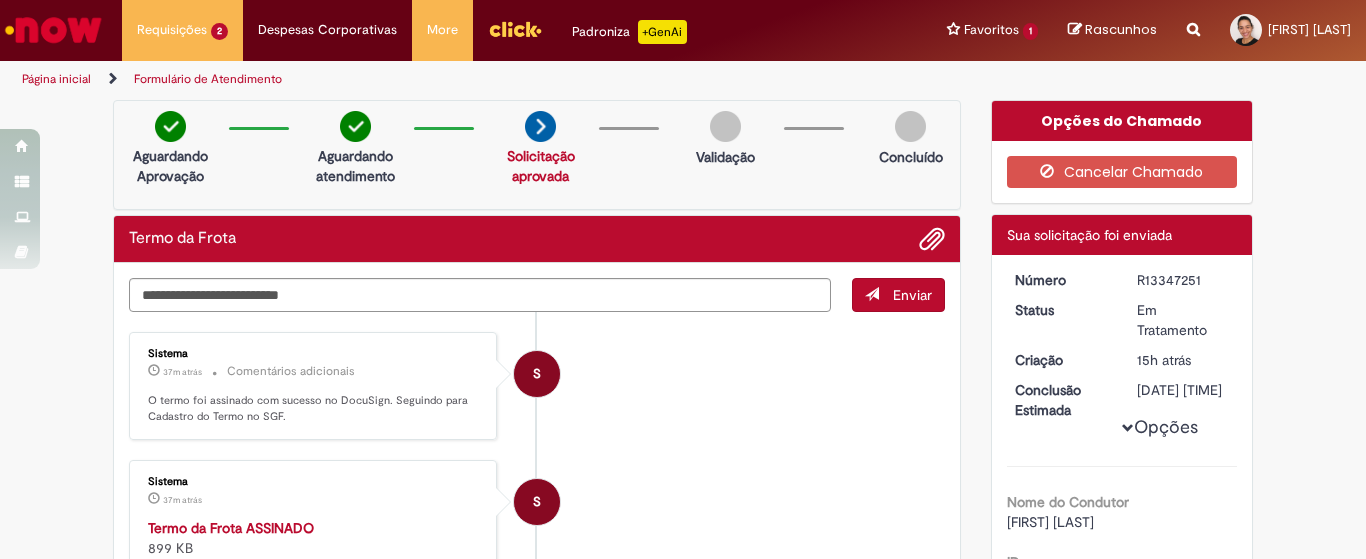 click on "S
Sistema
37m atrás 37 minutos atrás
Termo da Frota ASSINADO  899 KB" at bounding box center [537, 517] 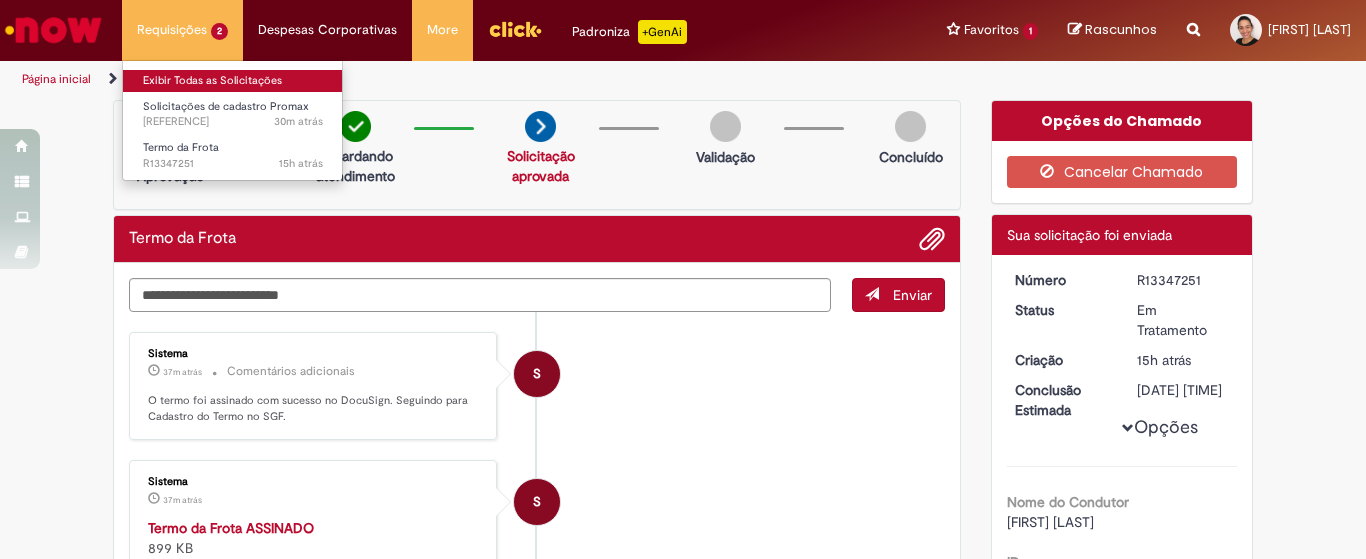 click on "Exibir Todas as Solicitações" at bounding box center (233, 81) 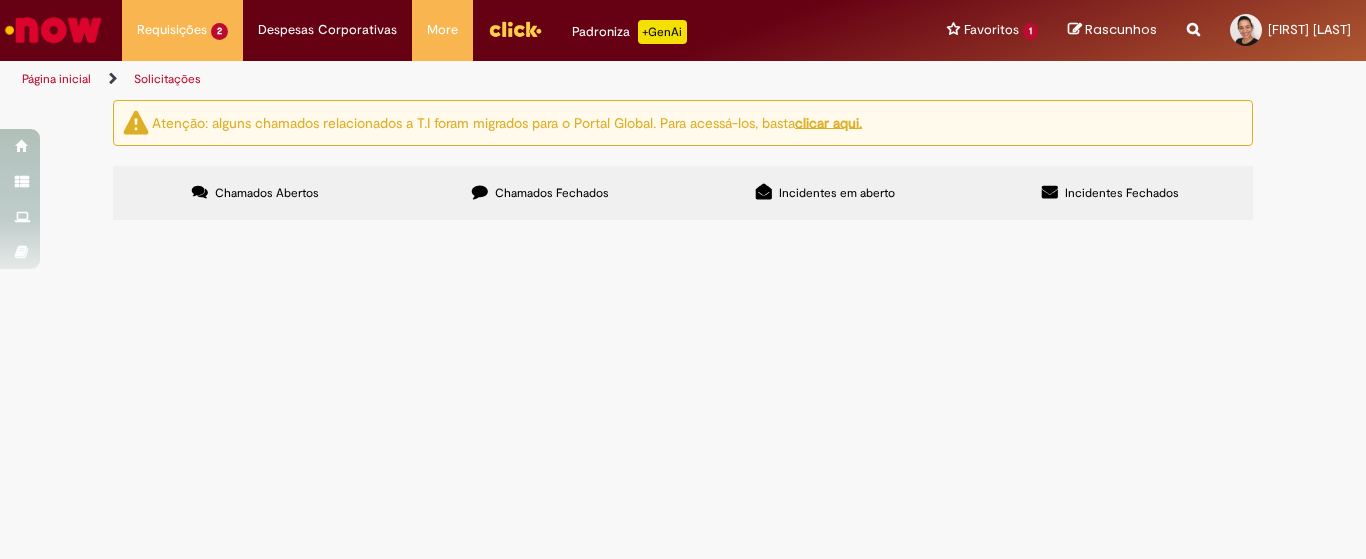 click on "[REFERENCE]" at bounding box center [0, 0] 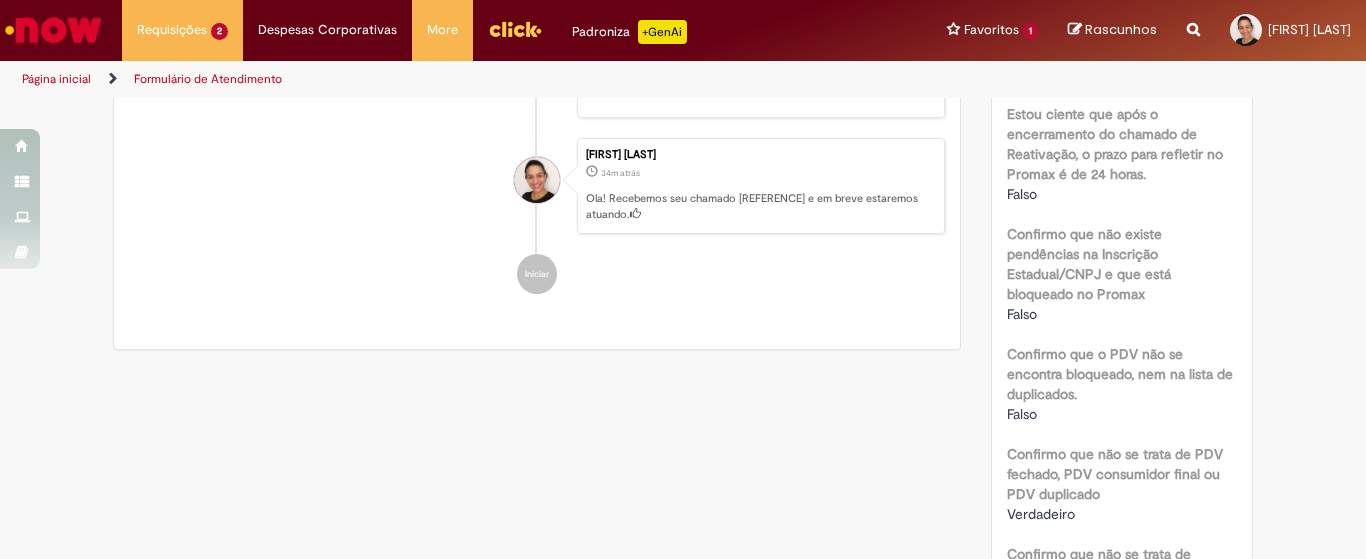 scroll, scrollTop: 32, scrollLeft: 0, axis: vertical 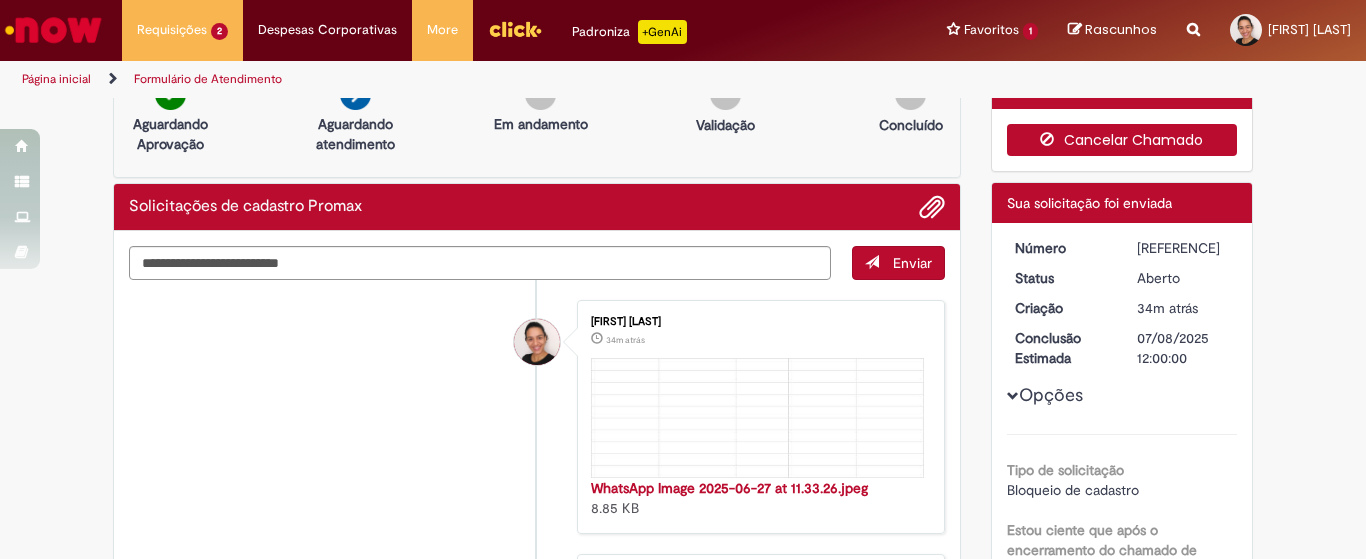 click on "Cancelar Chamado" at bounding box center (1122, 140) 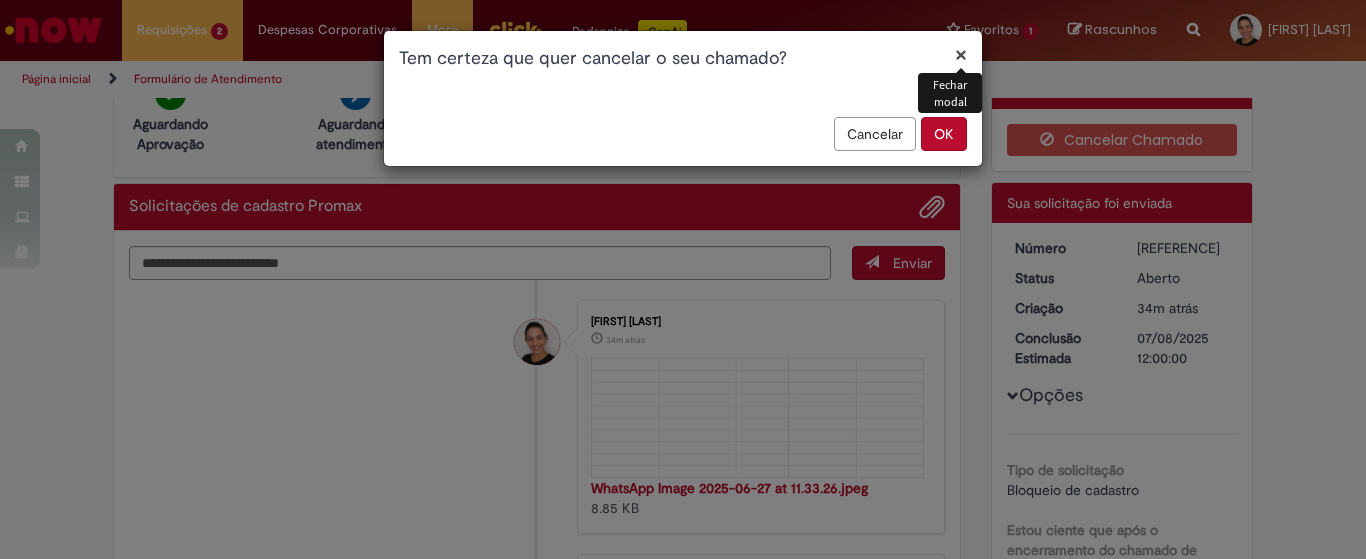 click on "OK" at bounding box center (944, 134) 